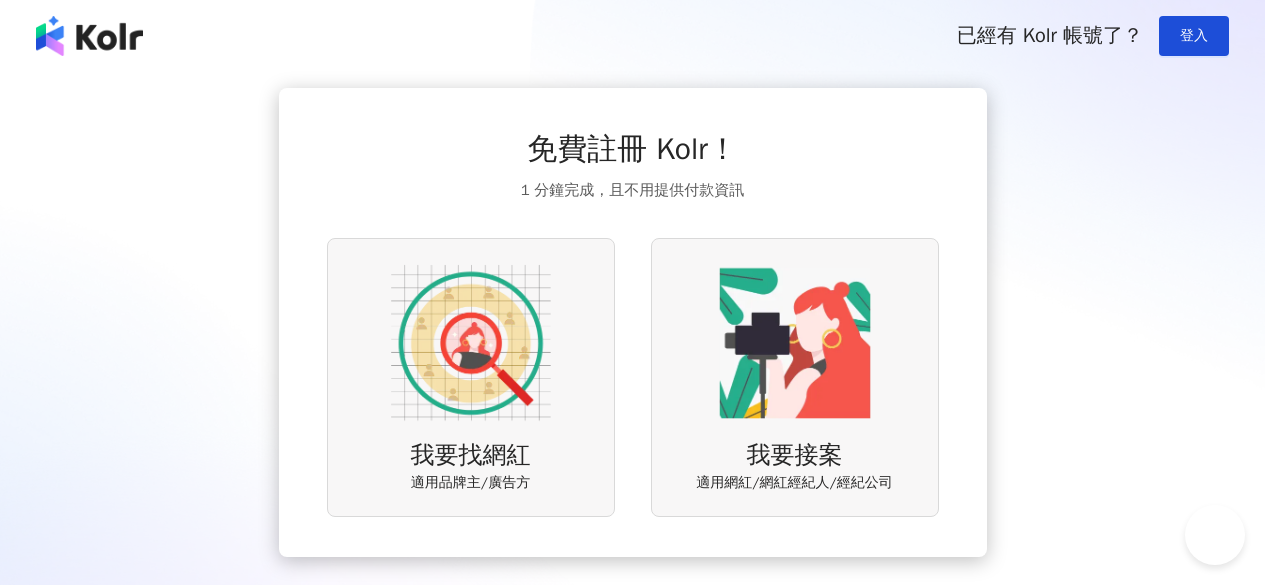 scroll, scrollTop: 0, scrollLeft: 0, axis: both 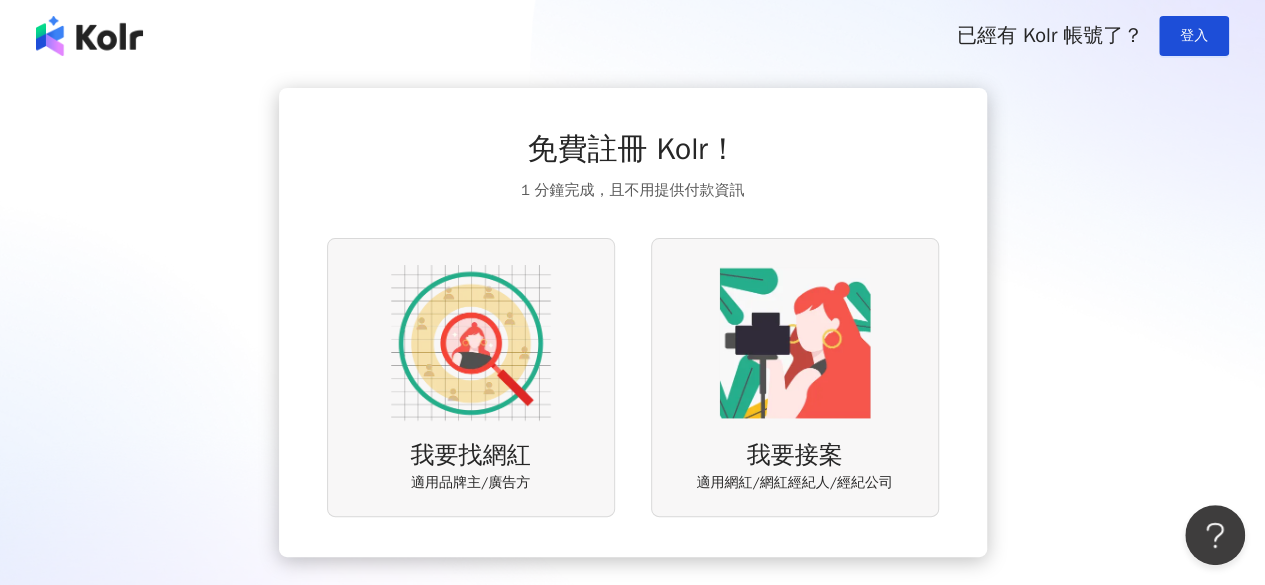 click at bounding box center [471, 343] 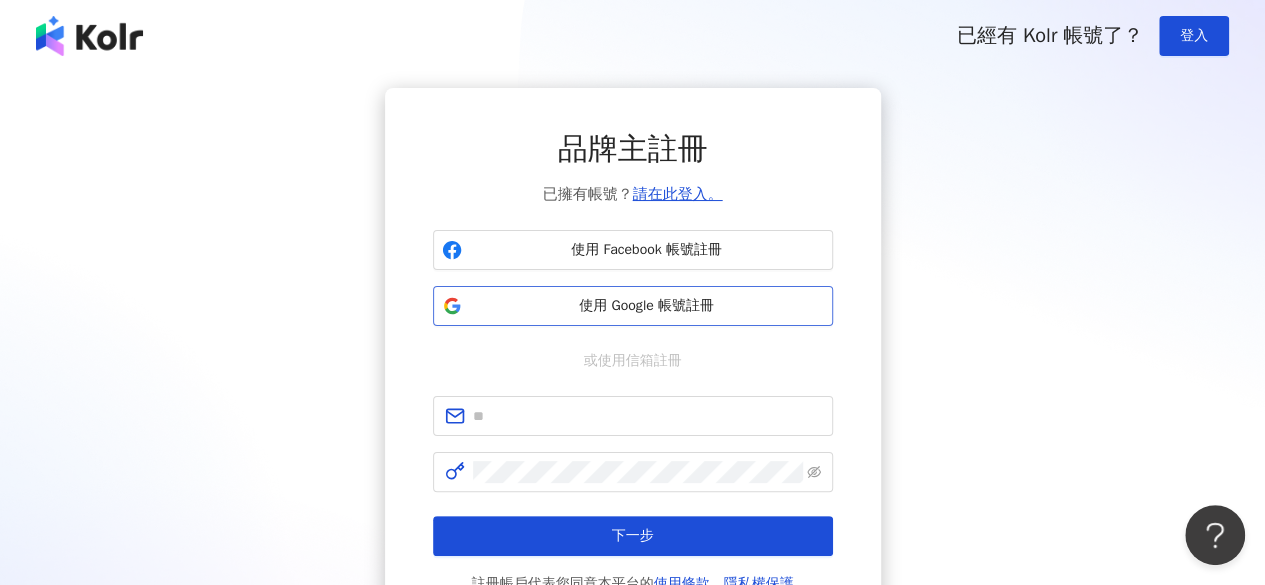 click on "使用 Google 帳號註冊" at bounding box center [647, 306] 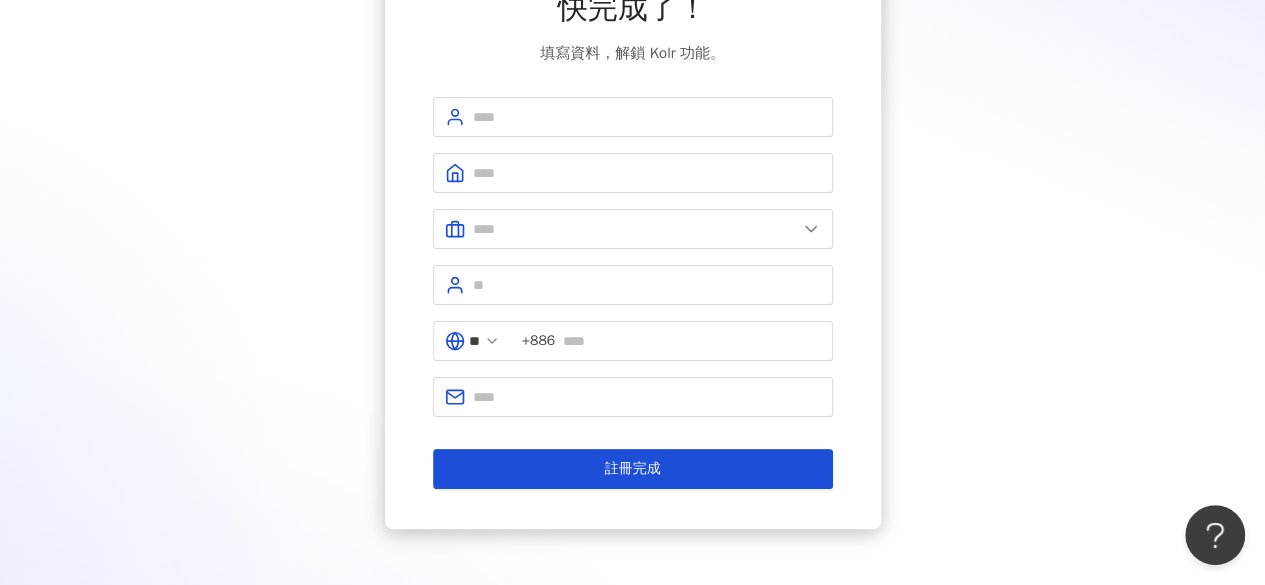 scroll, scrollTop: 100, scrollLeft: 0, axis: vertical 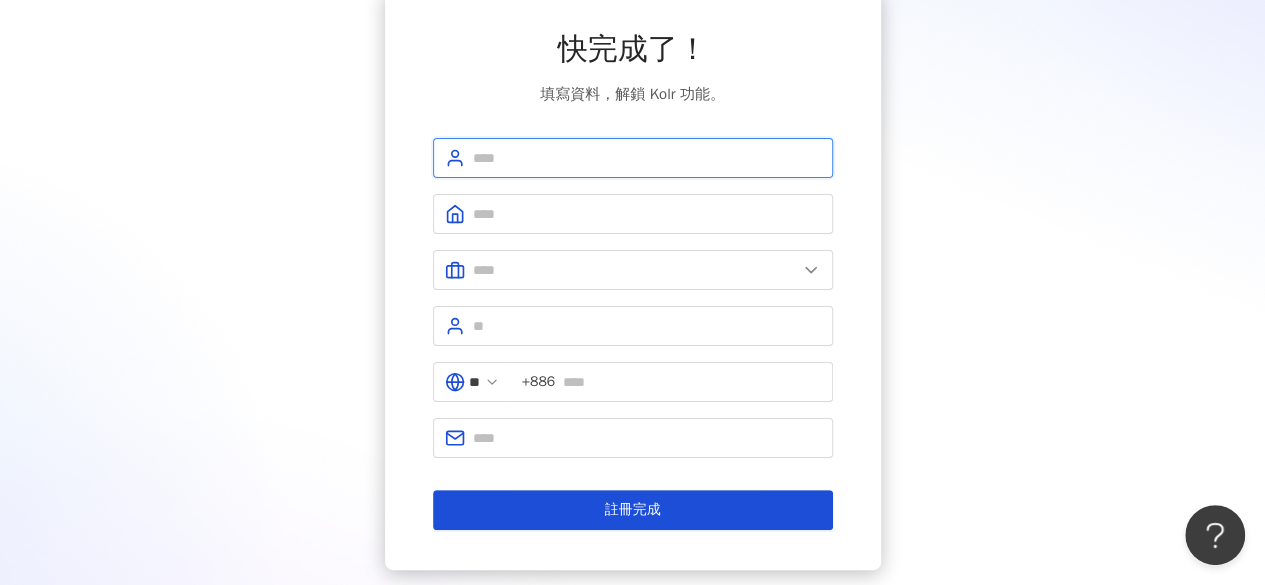 click at bounding box center [647, 158] 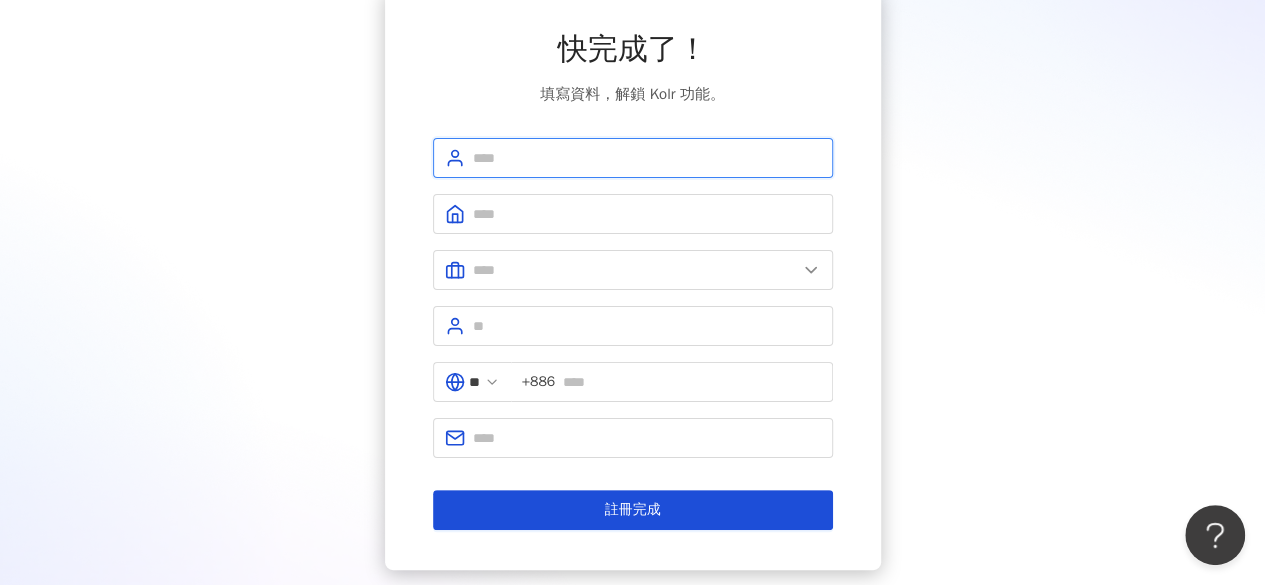 click at bounding box center [647, 158] 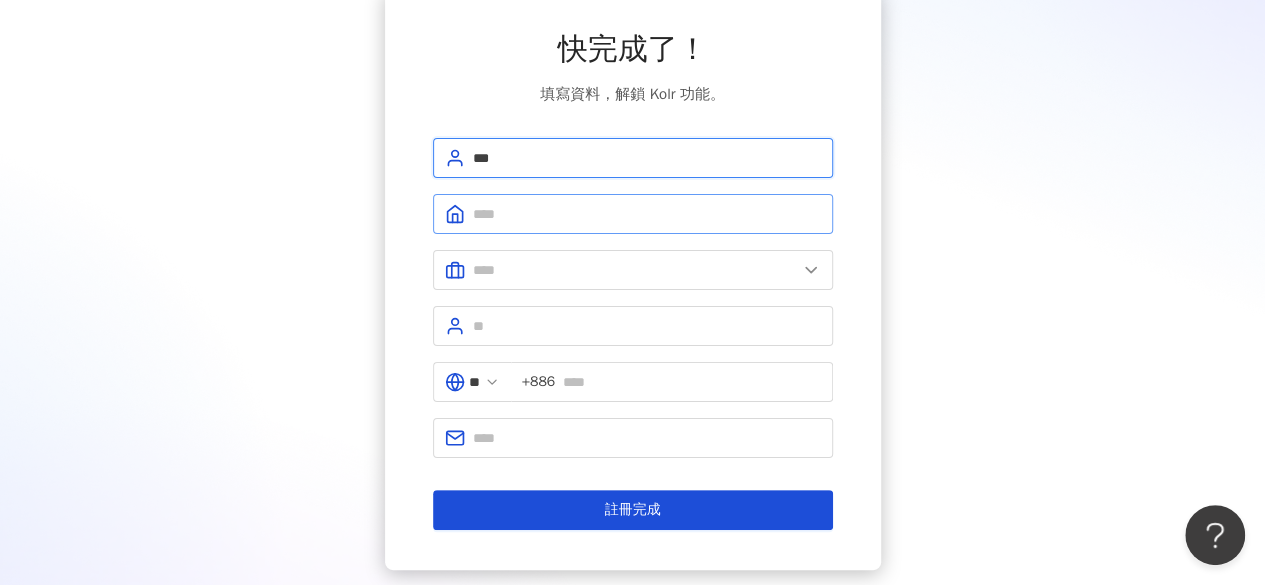 type on "***" 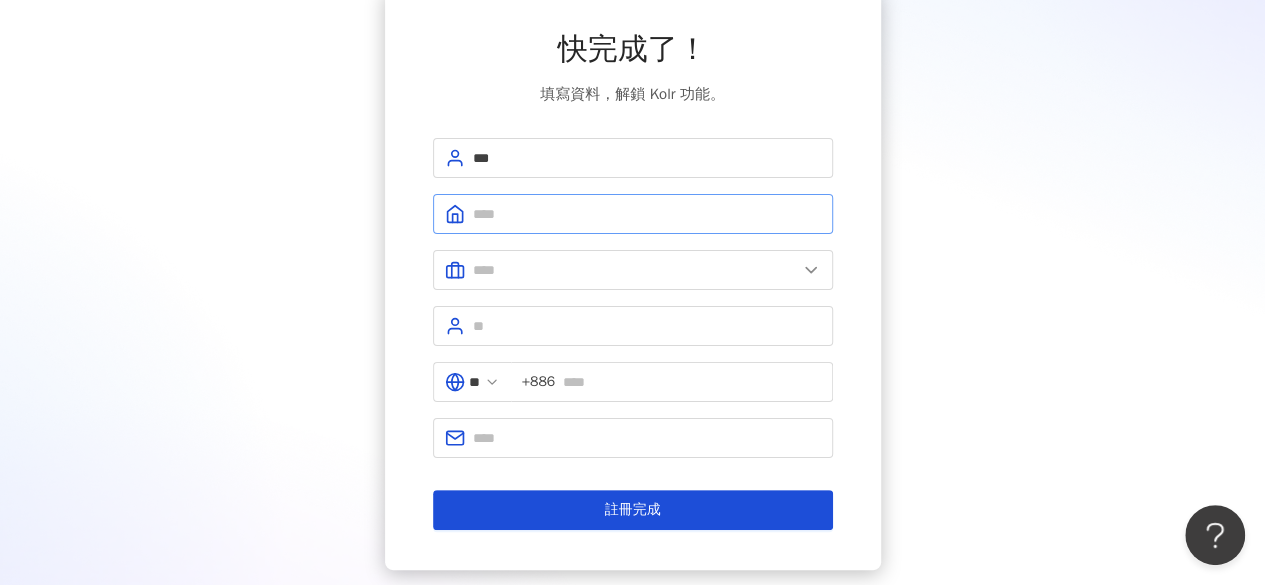 click at bounding box center (633, 214) 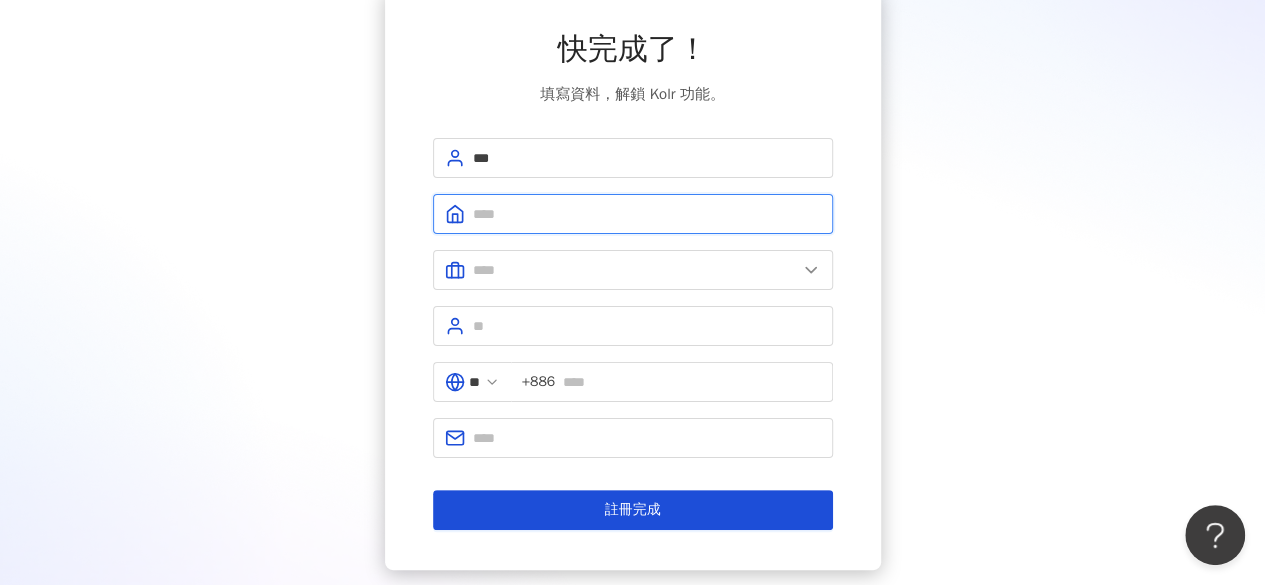 click at bounding box center [647, 214] 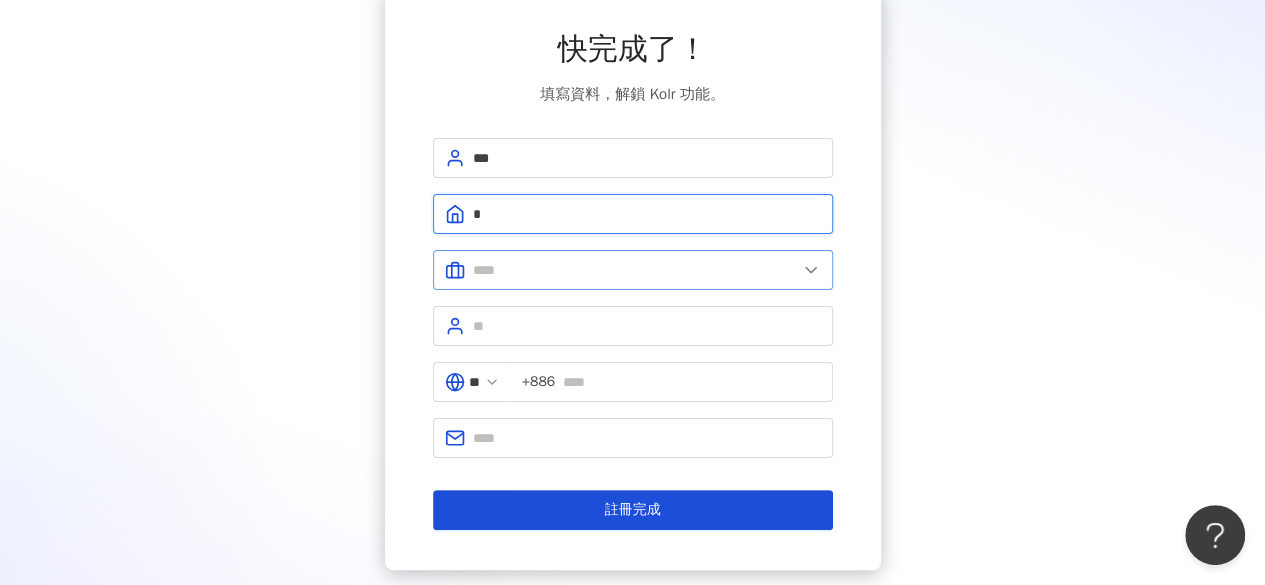 type on "*" 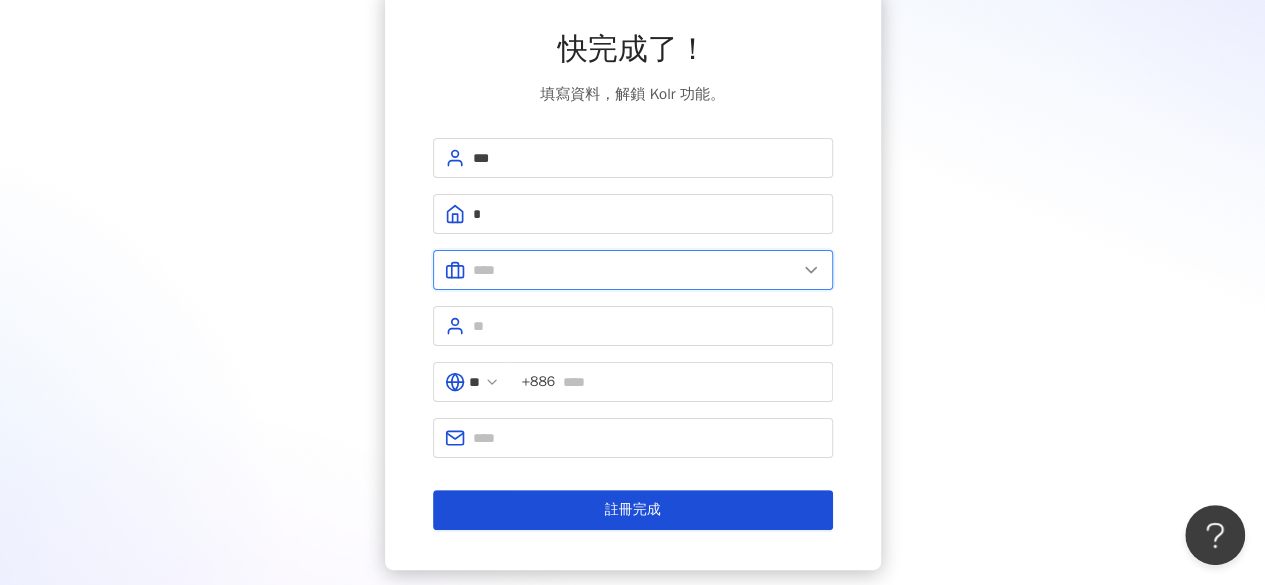 drag, startPoint x: 609, startPoint y: 251, endPoint x: 610, endPoint y: 263, distance: 12.0415945 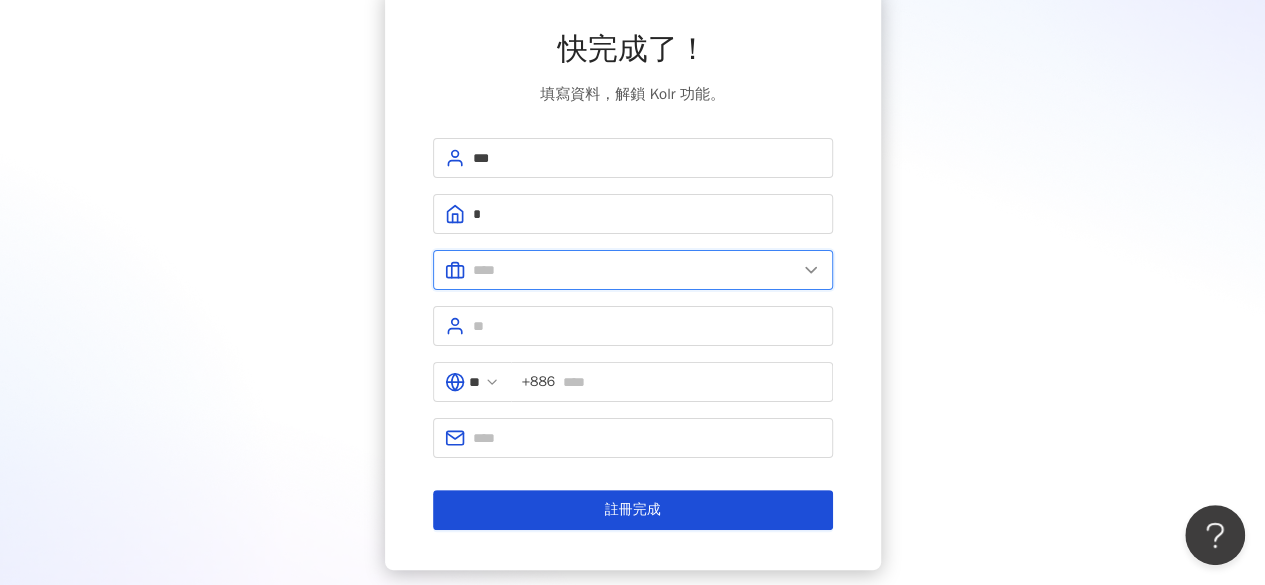 click at bounding box center [633, 270] 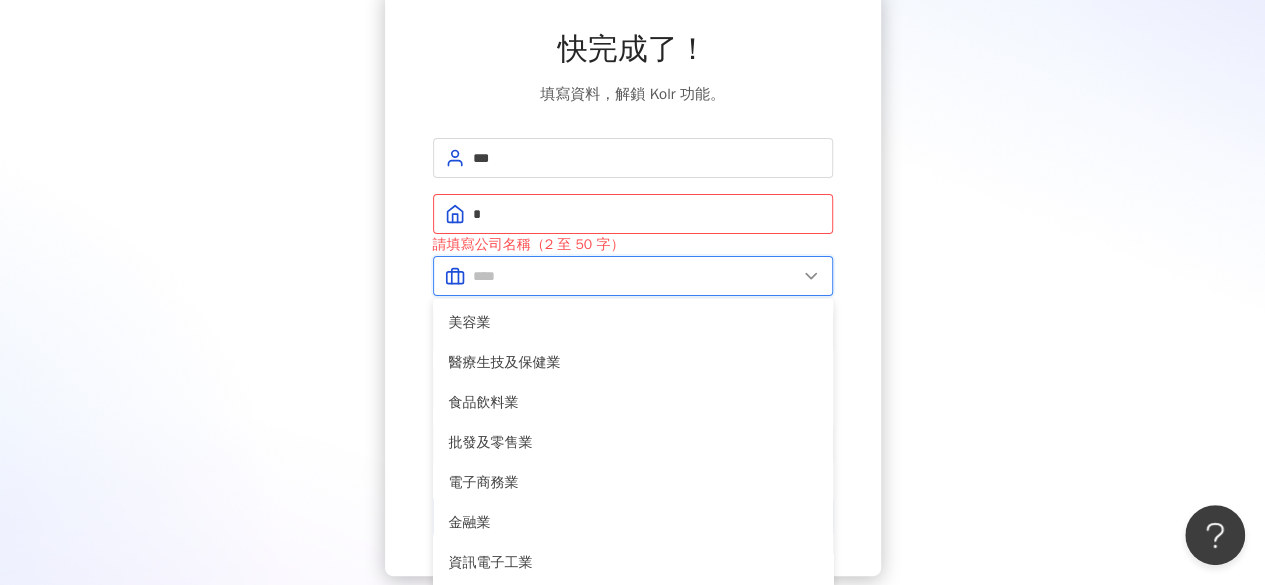 click at bounding box center (635, 276) 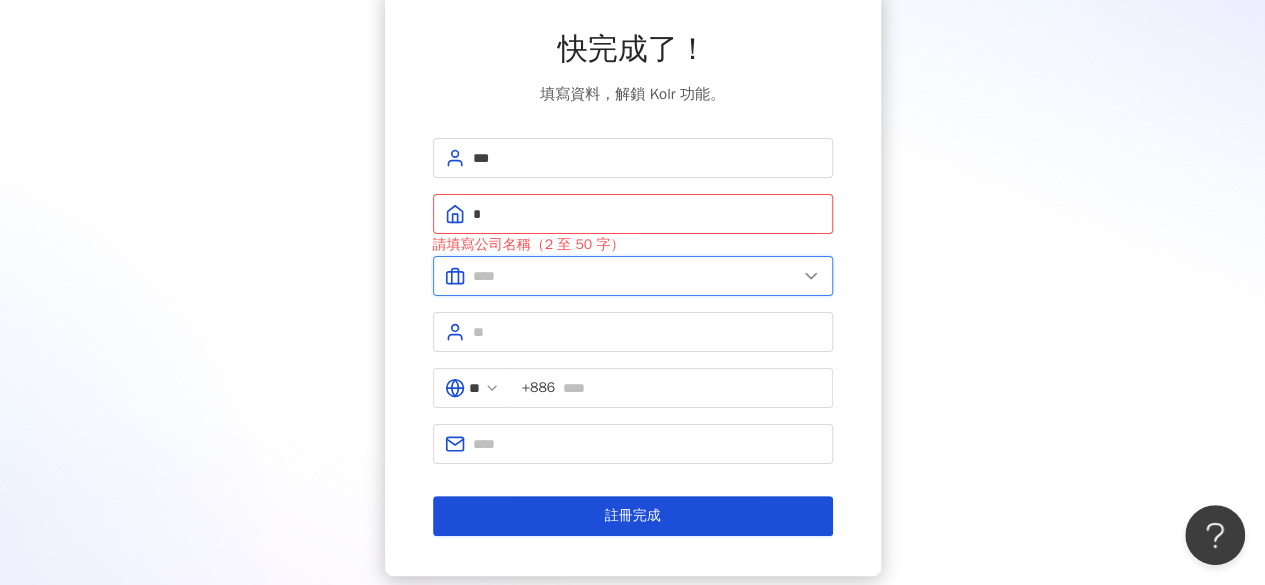 click at bounding box center [635, 276] 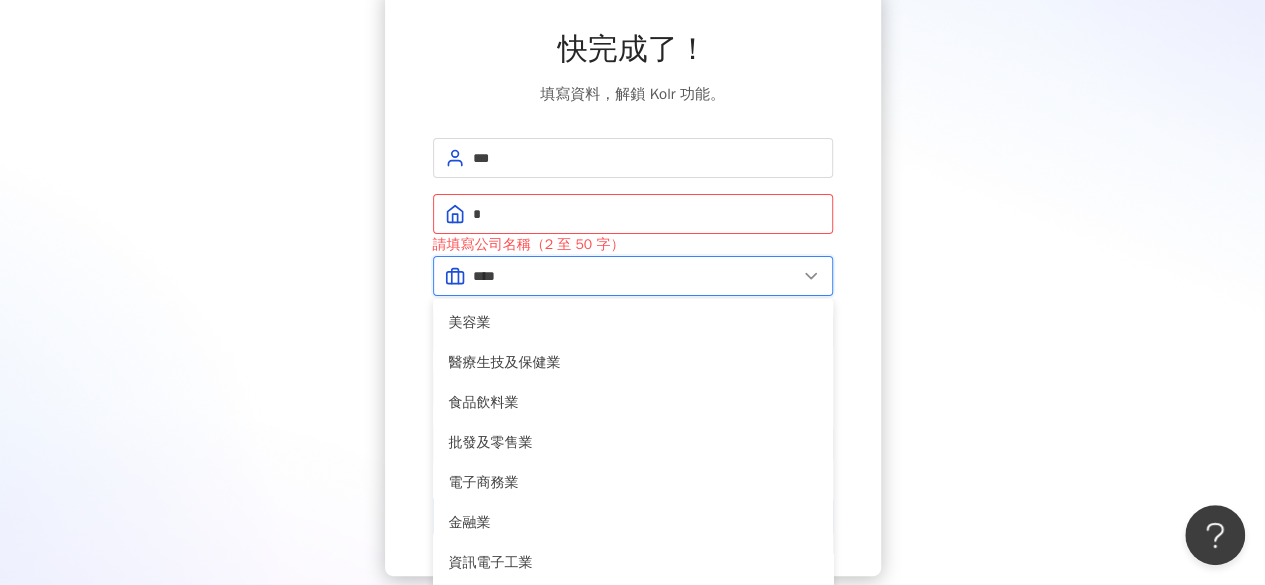 type on "****" 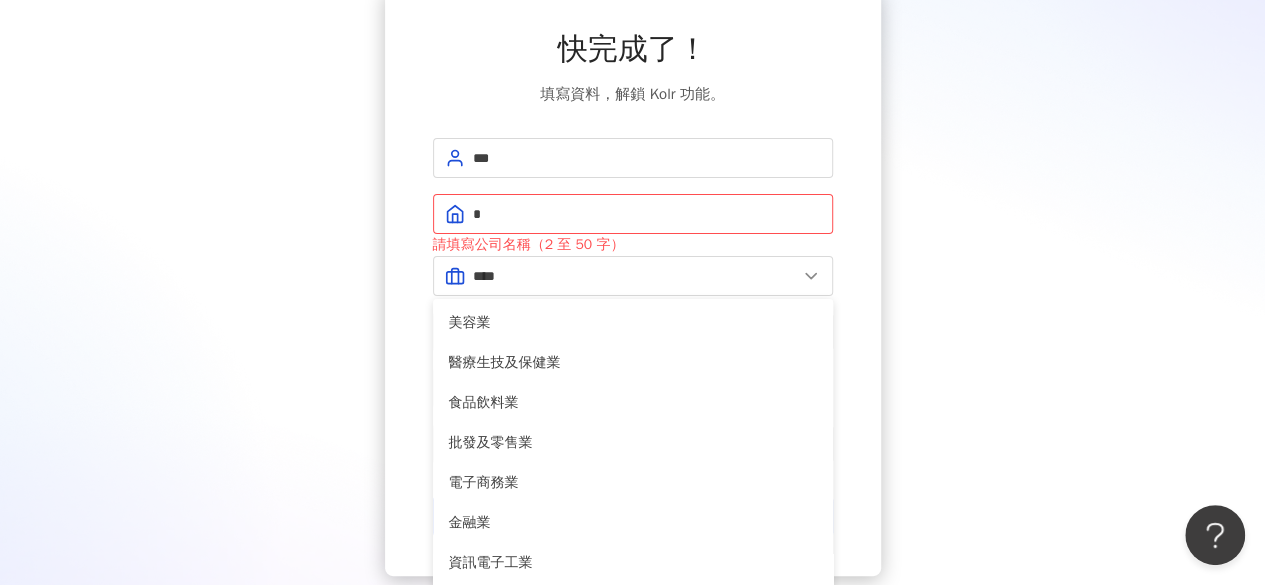 click on "快完成了！ 填寫資料，解鎖 Kolr 功能。 *** * 請填寫公司名稱（2 至 50 字） **** 美容業 醫療生技及保健業 食品飲料業 批發及零售業 電子商務業 金融業 資訊電子工業 觀光餐旅業 遊戲業 通訊業 娛樂媒體業 教育業 政府及社服業 廣告行銷業 營造及不動產業 其他 資訊軟體業 其他製造業 ** +886 註冊完成" at bounding box center (632, 282) 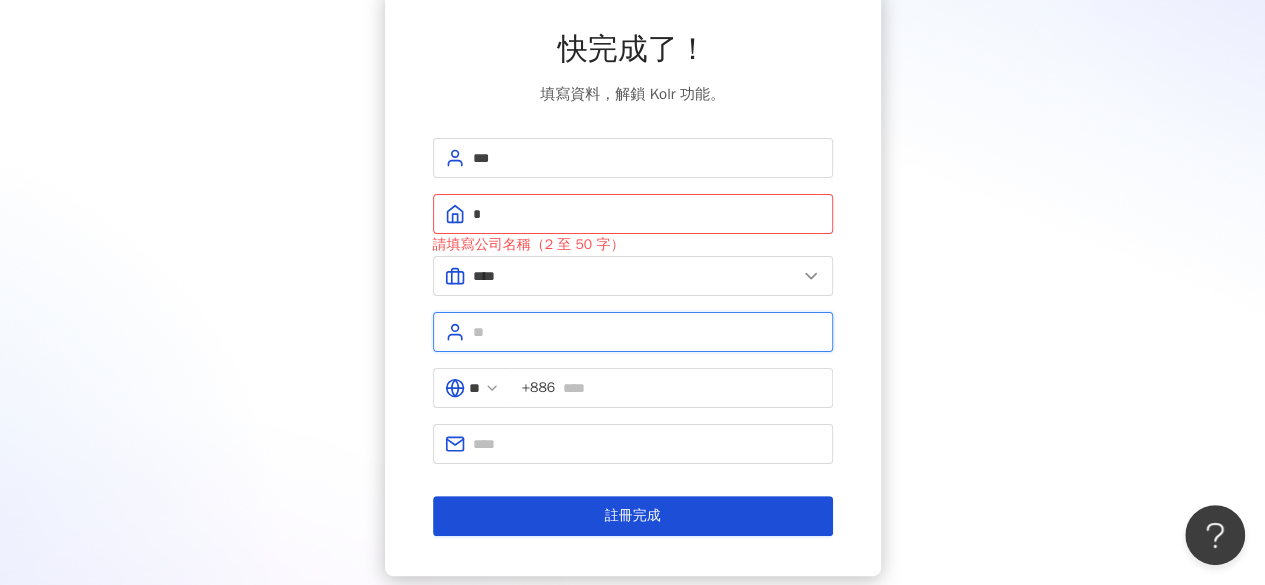 click at bounding box center (647, 332) 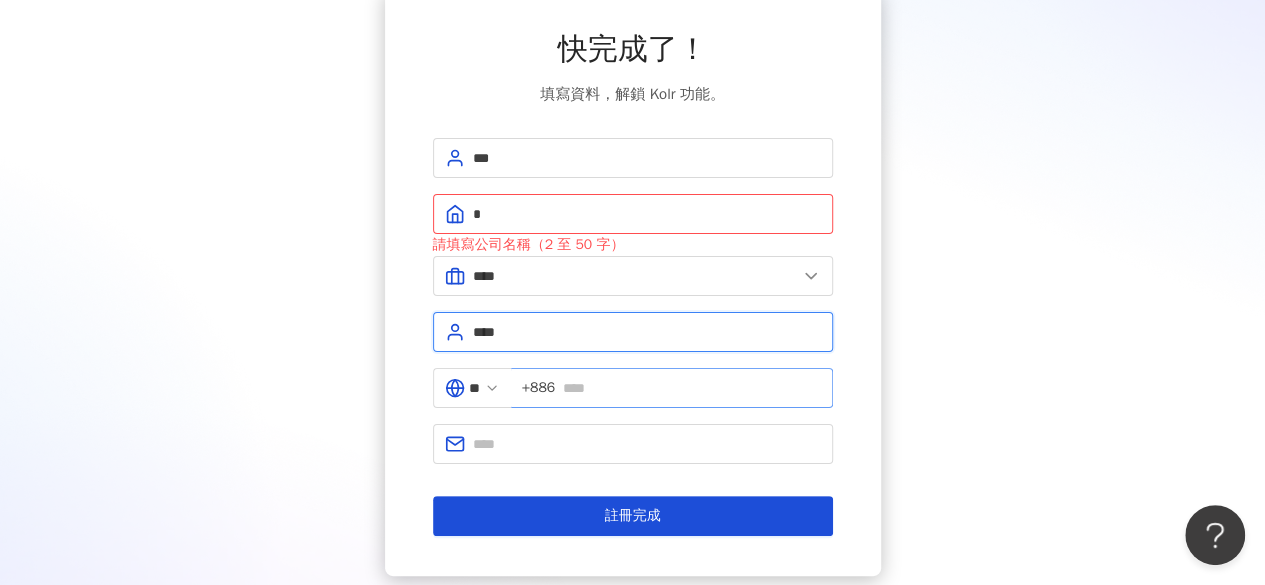type on "****" 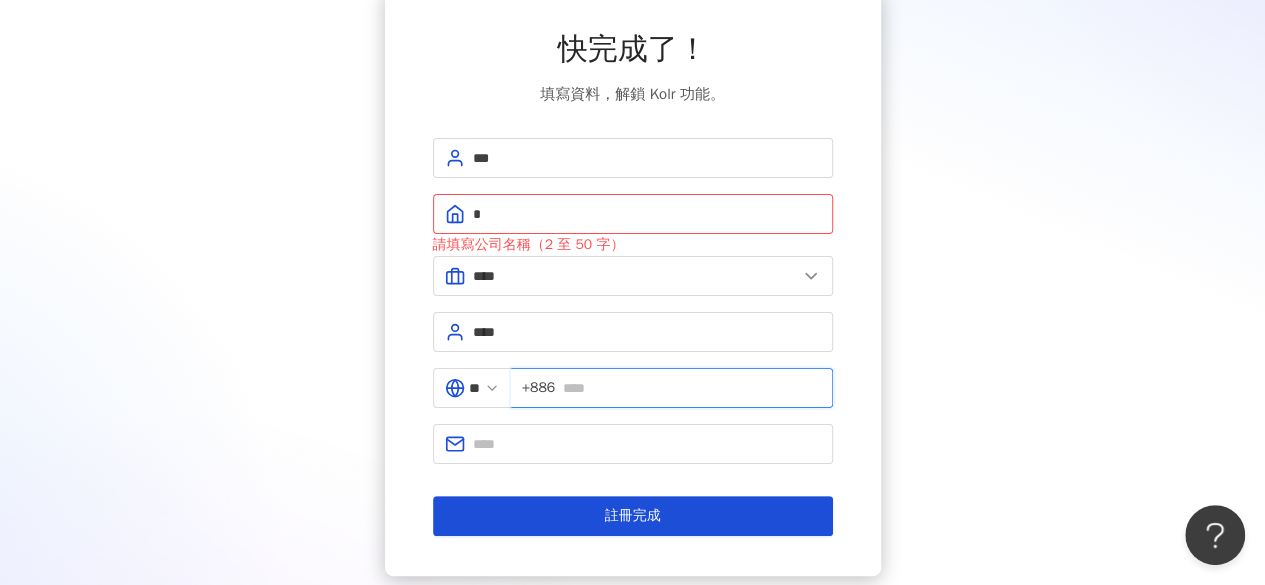 click at bounding box center (691, 388) 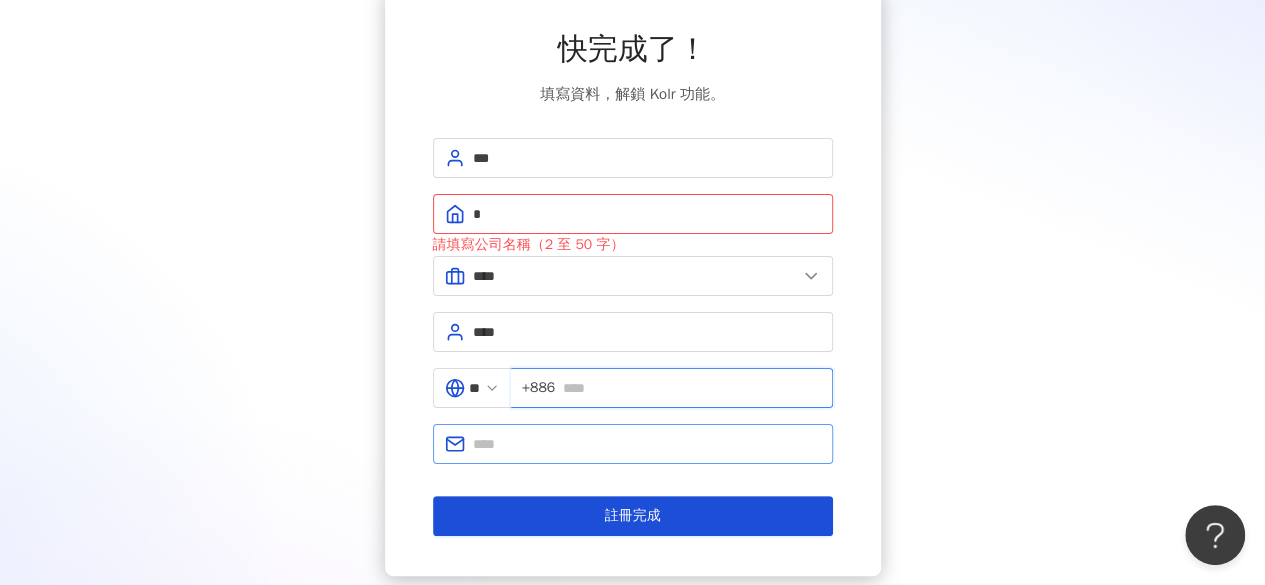 type on "**********" 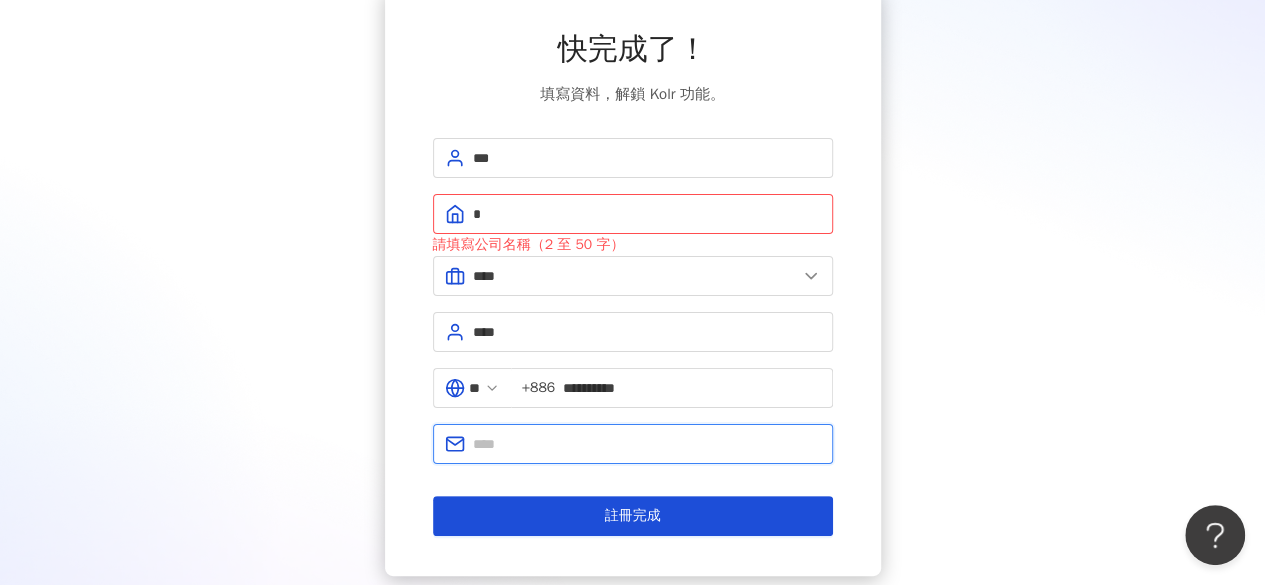 click at bounding box center (647, 444) 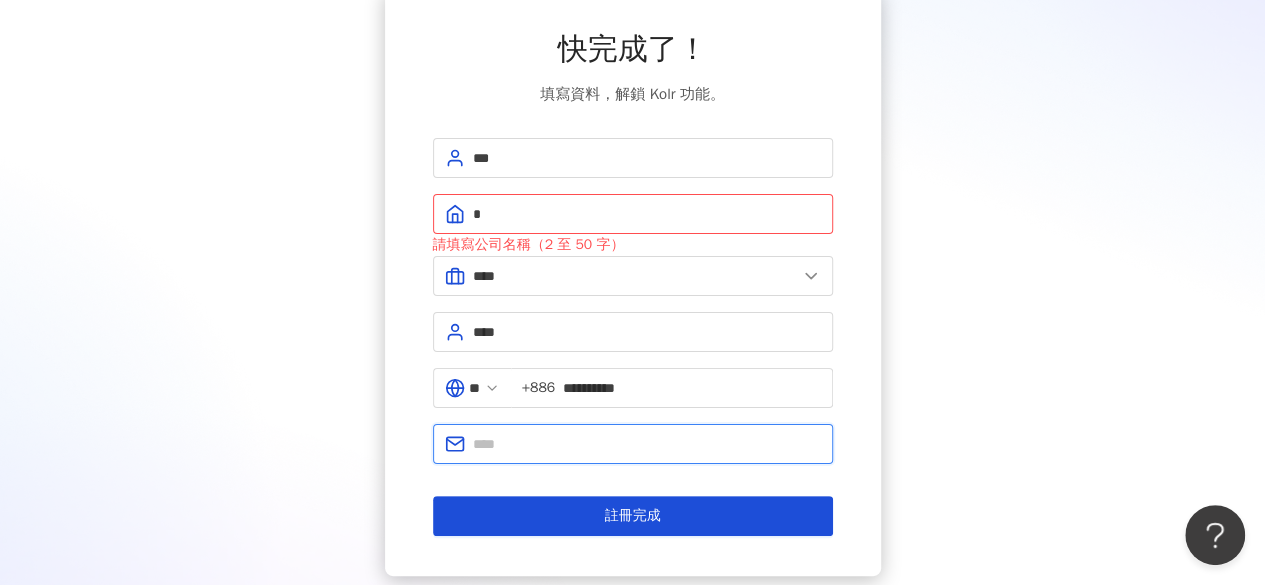 type on "**********" 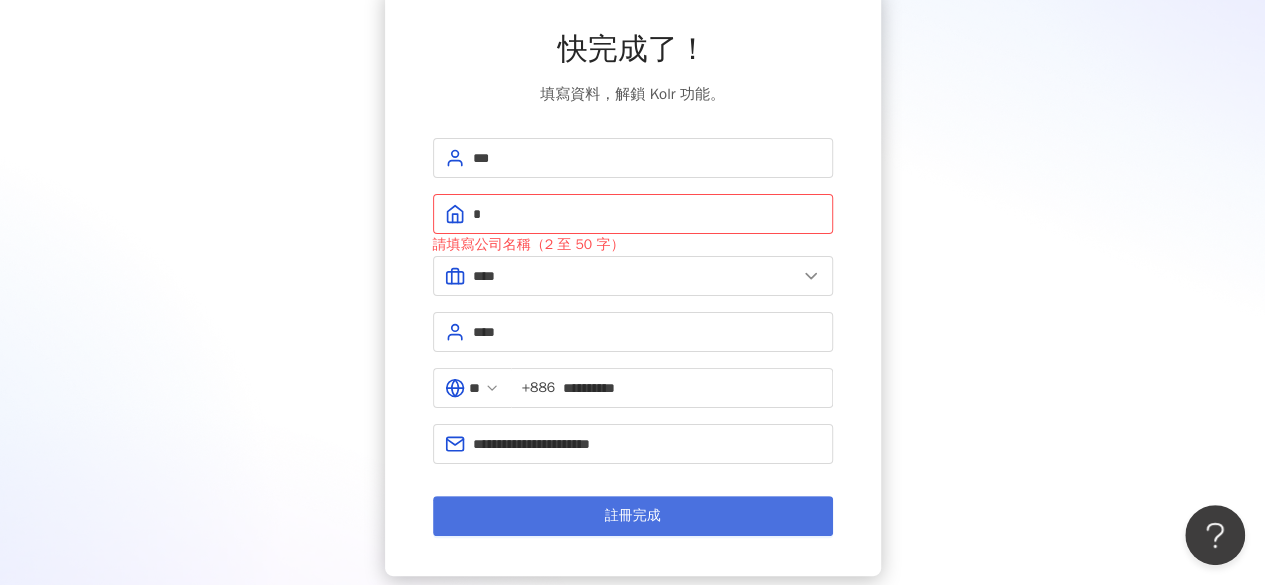 click on "註冊完成" at bounding box center (633, 516) 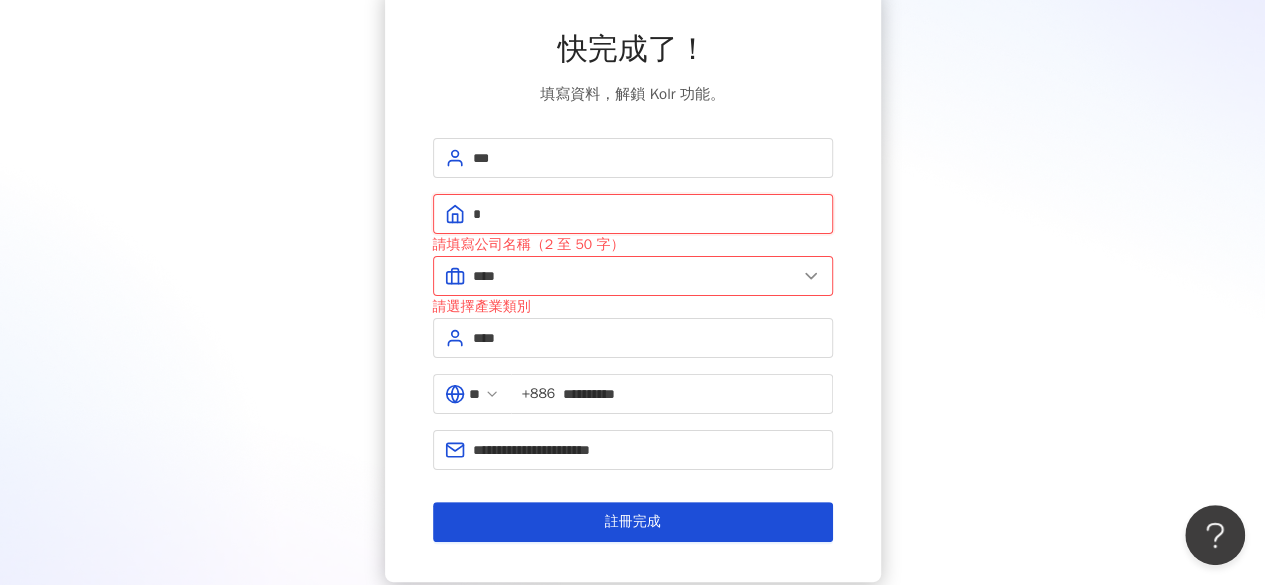 click on "*" at bounding box center (647, 214) 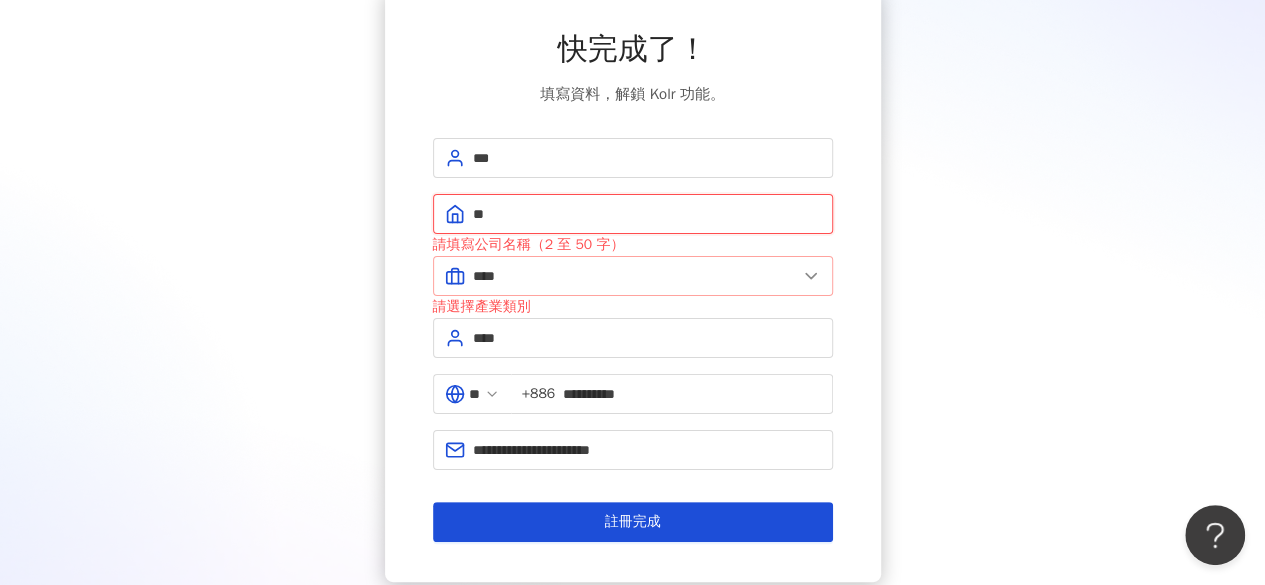 type on "**" 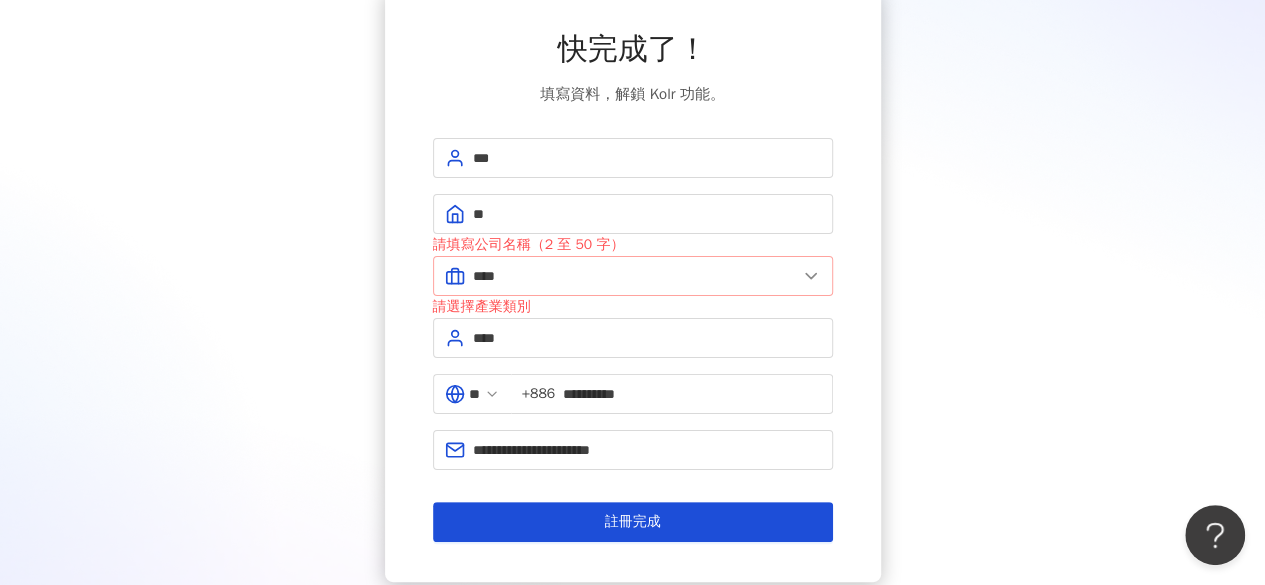 click on "****" at bounding box center [633, 276] 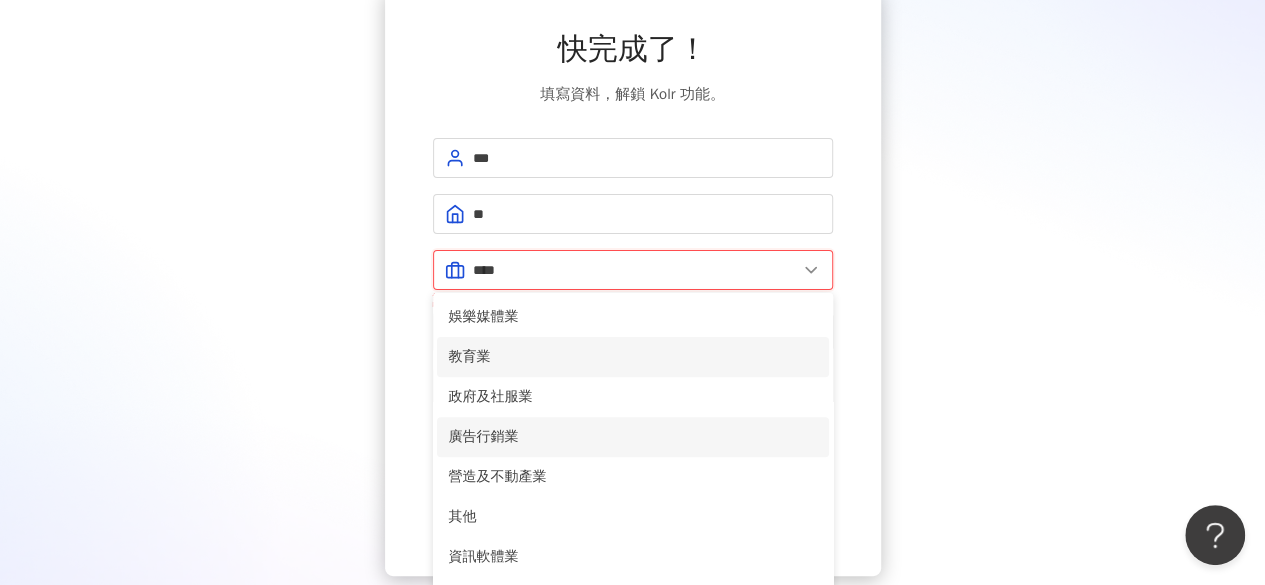 scroll, scrollTop: 408, scrollLeft: 0, axis: vertical 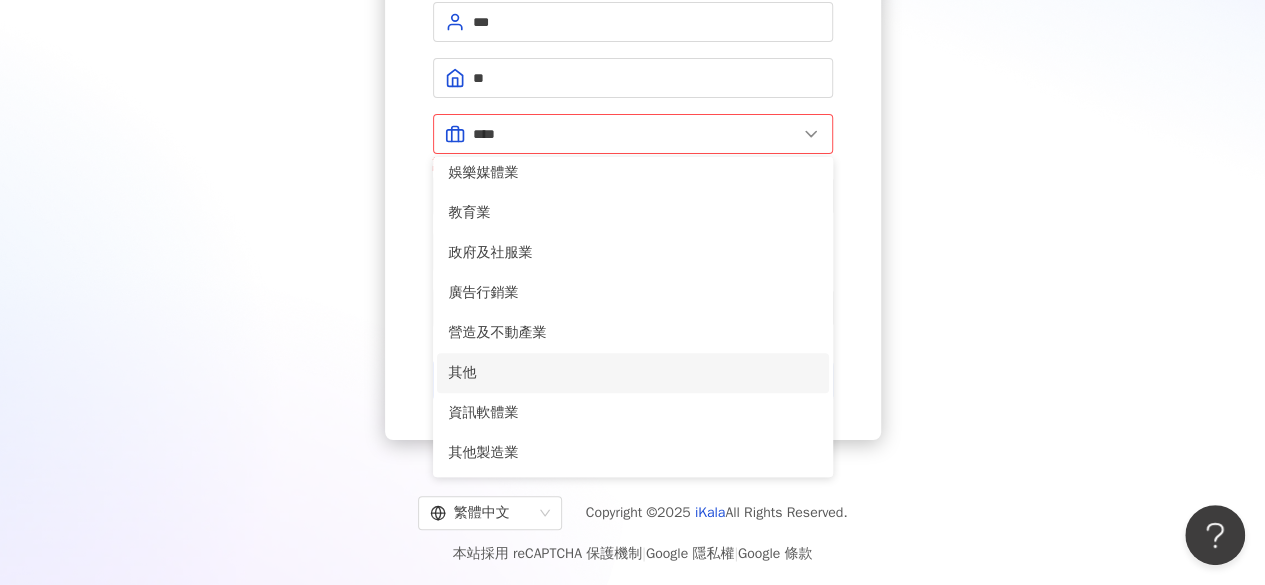 click on "其他" at bounding box center [633, 373] 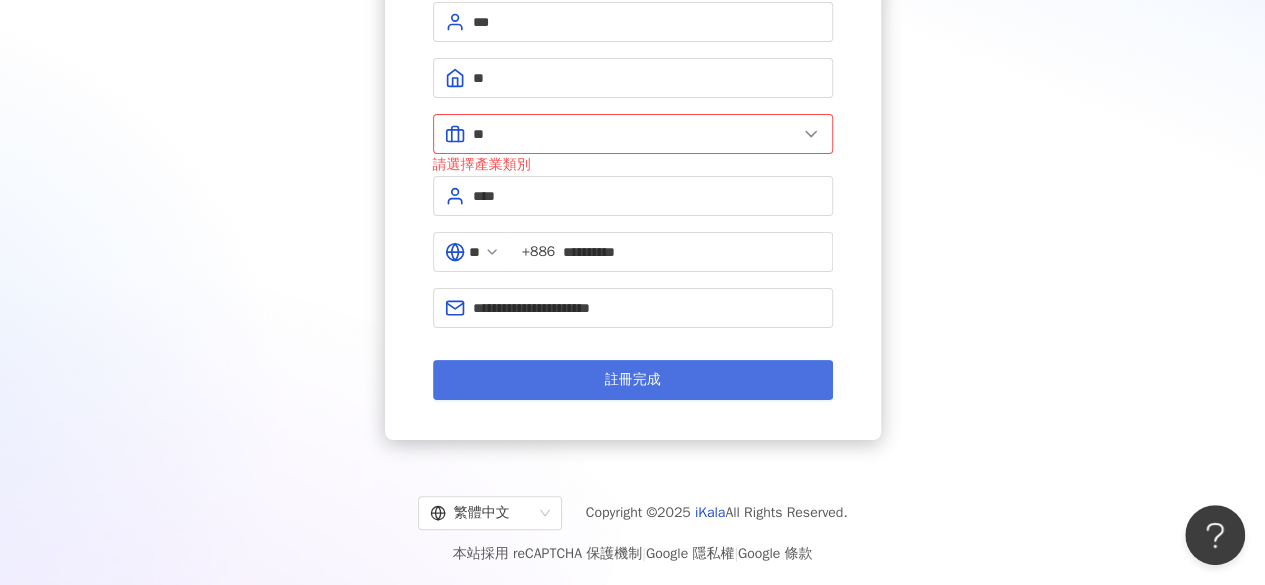 click on "註冊完成" at bounding box center [633, 380] 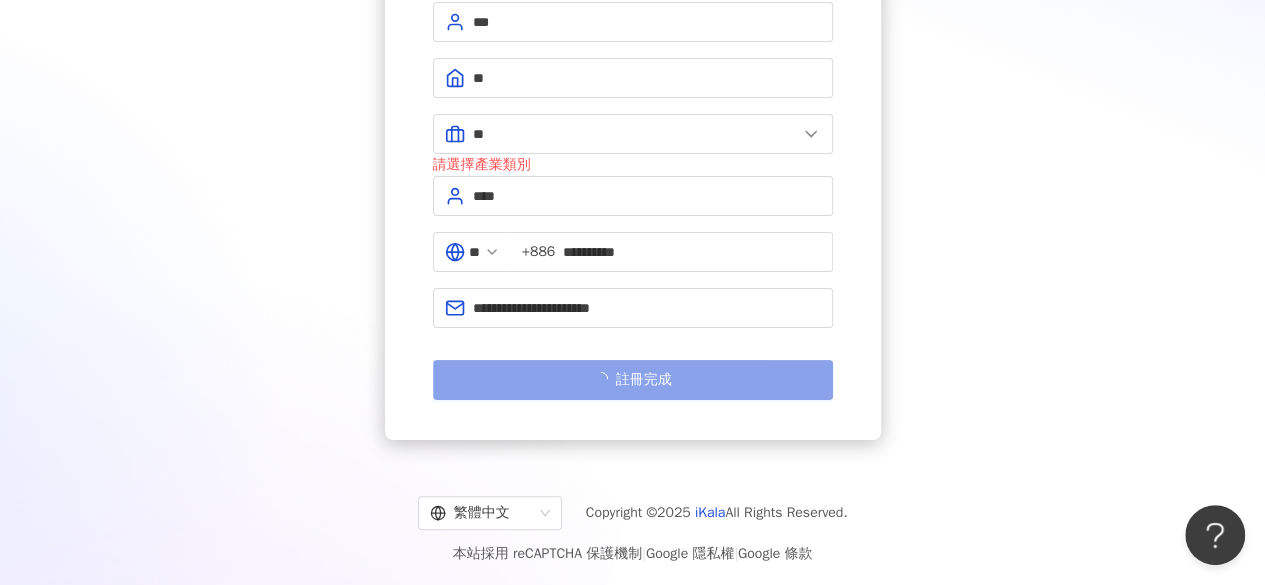 scroll, scrollTop: 230, scrollLeft: 0, axis: vertical 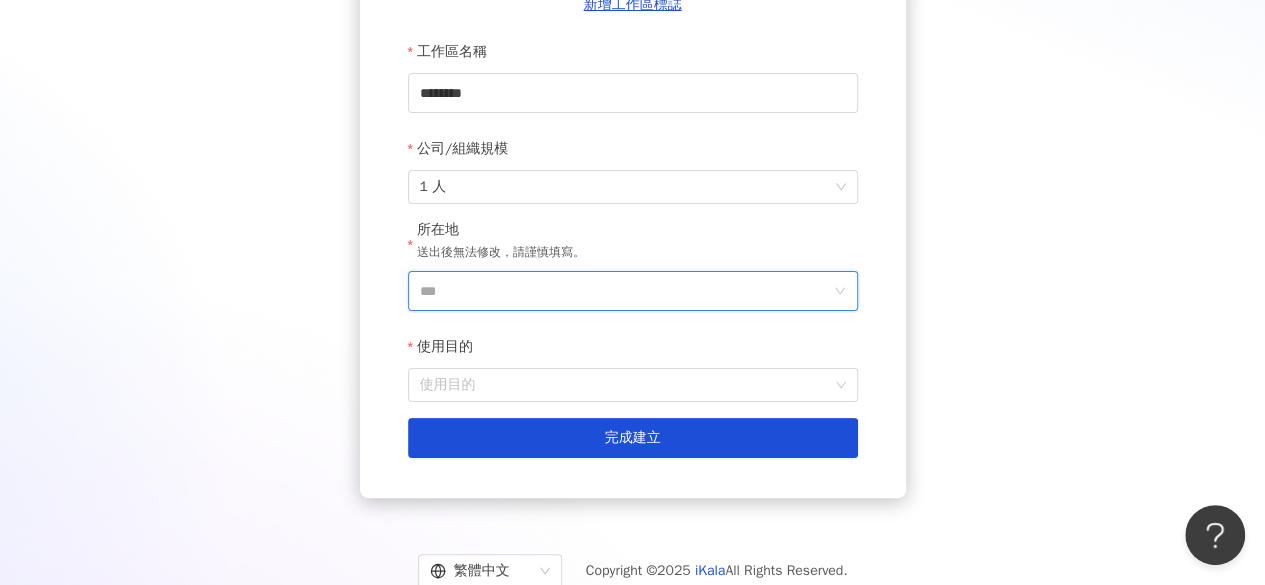 click on "***" at bounding box center (625, 291) 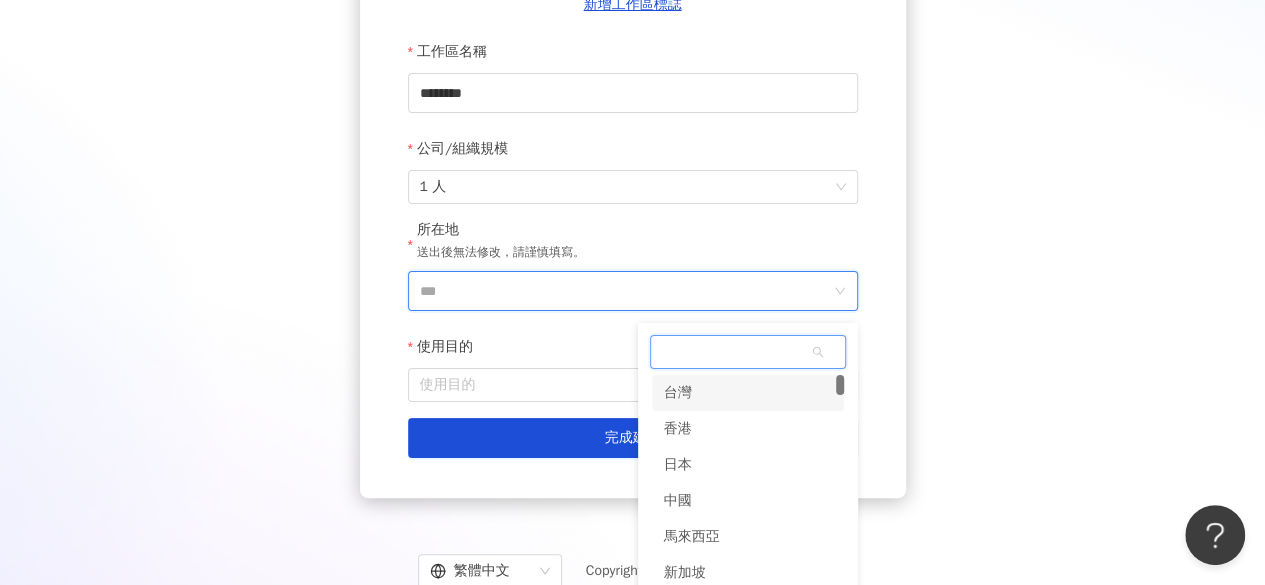 click on "台灣" at bounding box center (678, 393) 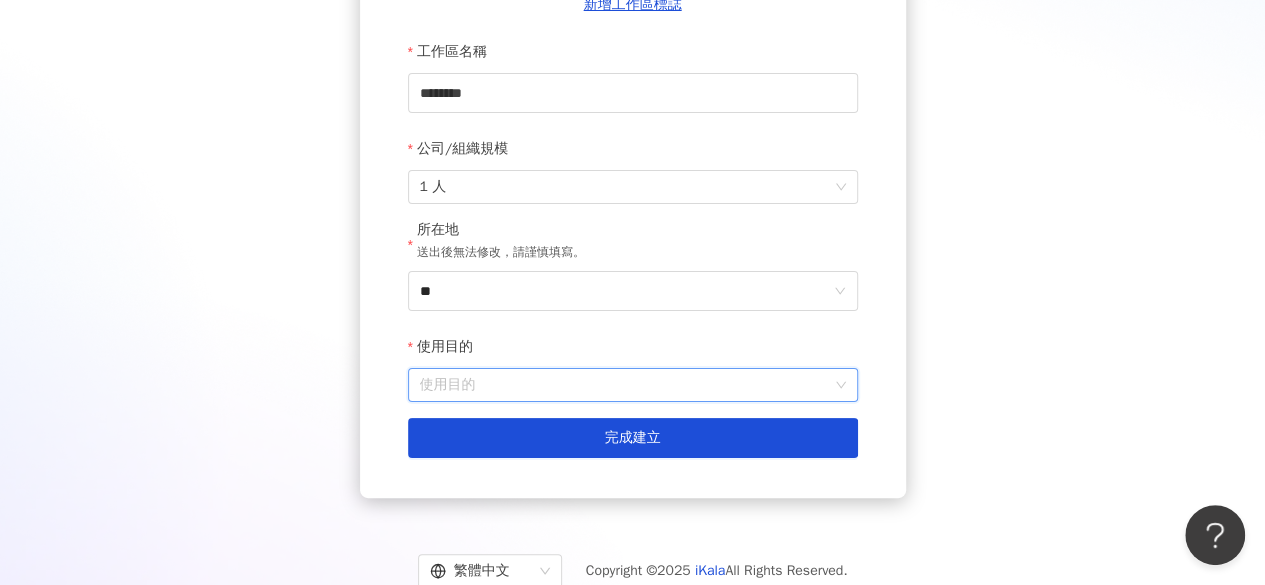 click on "使用目的" at bounding box center [633, 385] 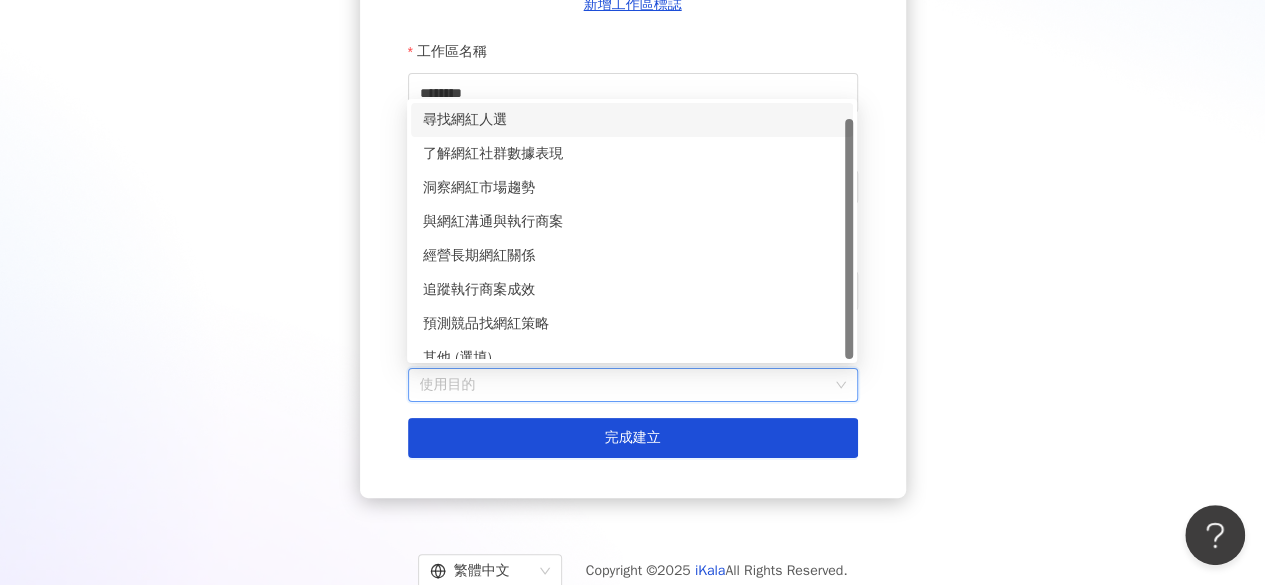 scroll, scrollTop: 16, scrollLeft: 0, axis: vertical 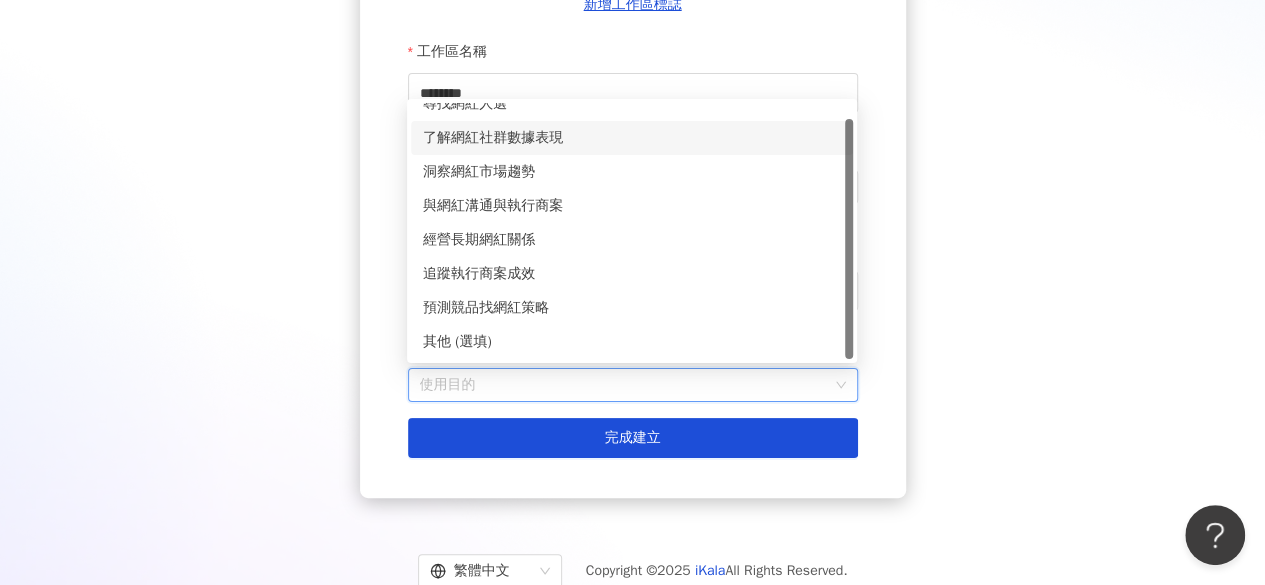 click on "了解網紅社群數據表現" at bounding box center (632, 138) 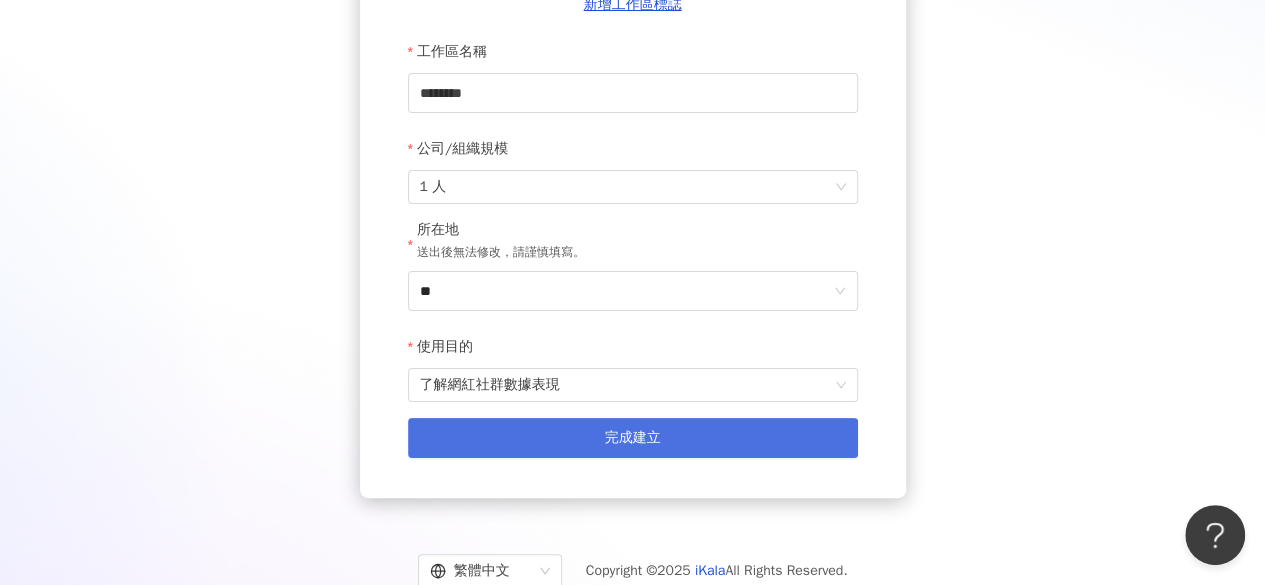 click on "完成建立" at bounding box center (633, 438) 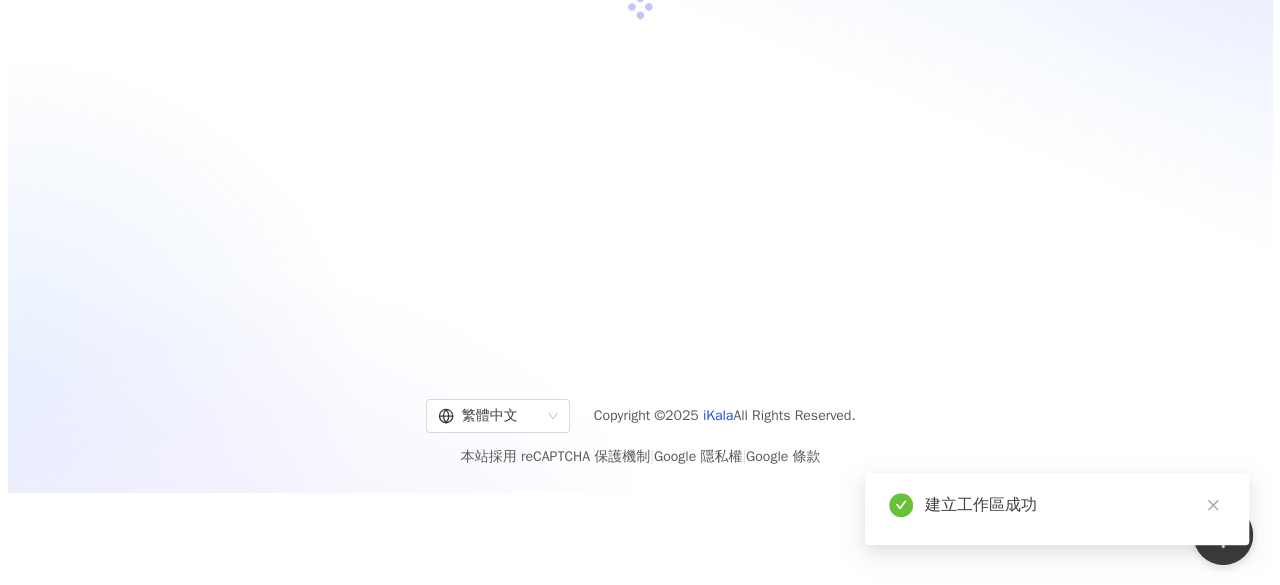 scroll, scrollTop: 0, scrollLeft: 0, axis: both 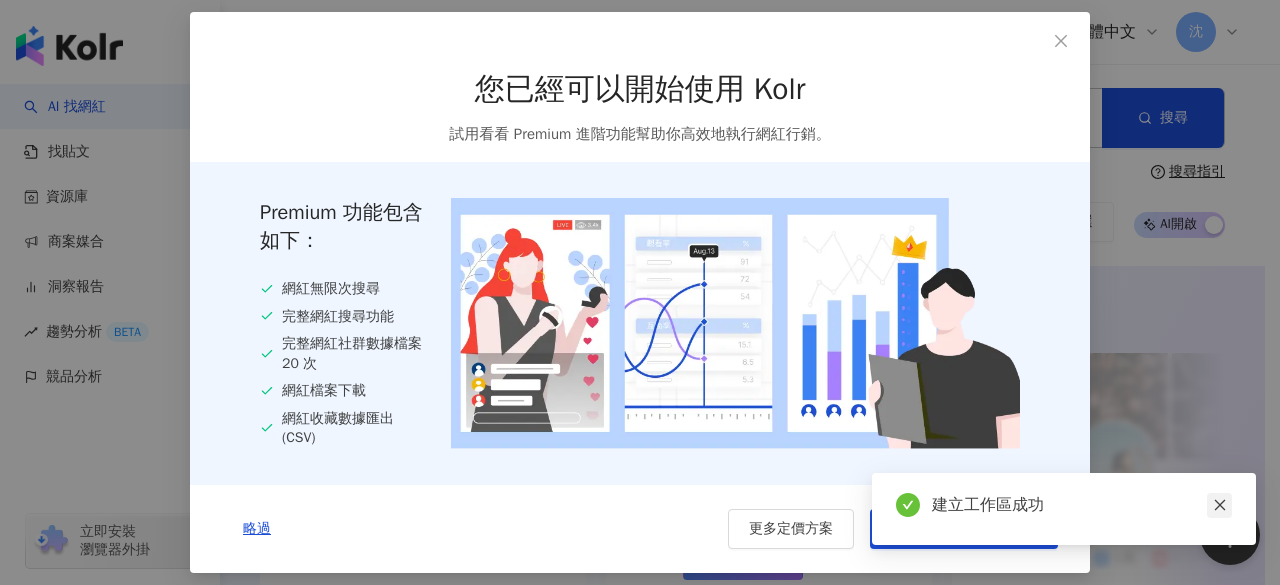 click 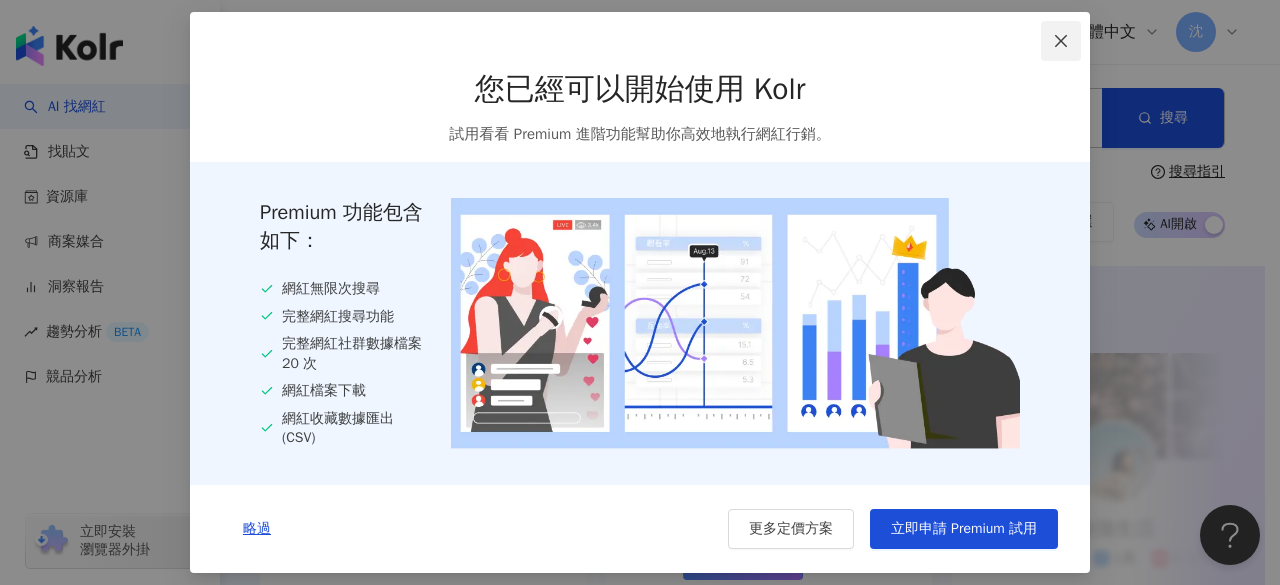 click at bounding box center (1061, 41) 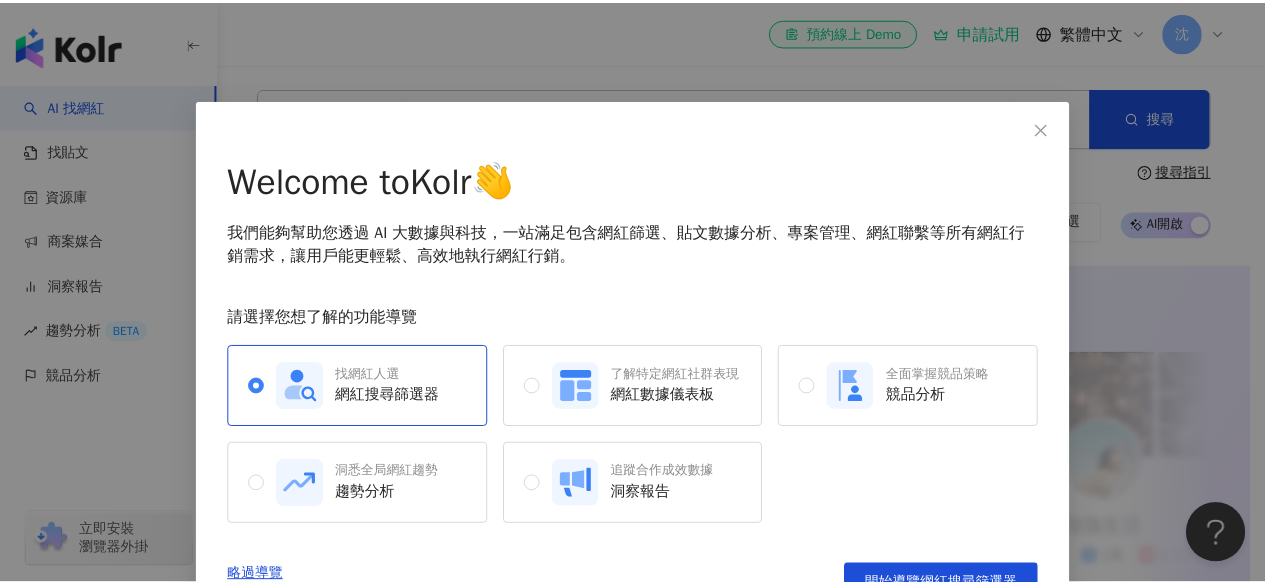 scroll, scrollTop: 42, scrollLeft: 0, axis: vertical 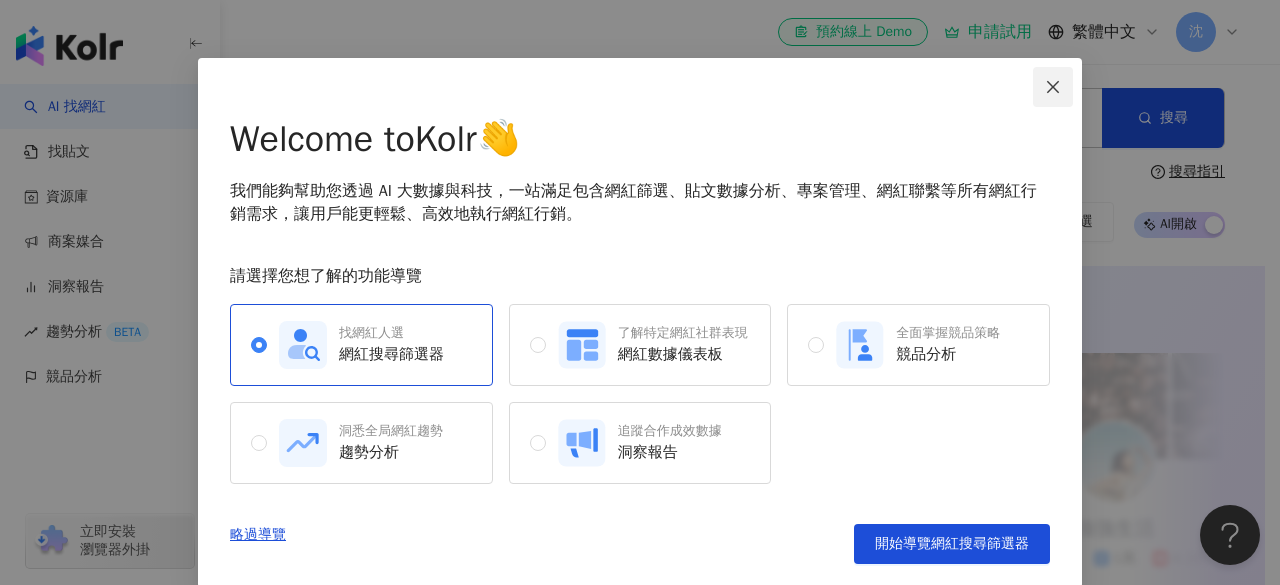 click 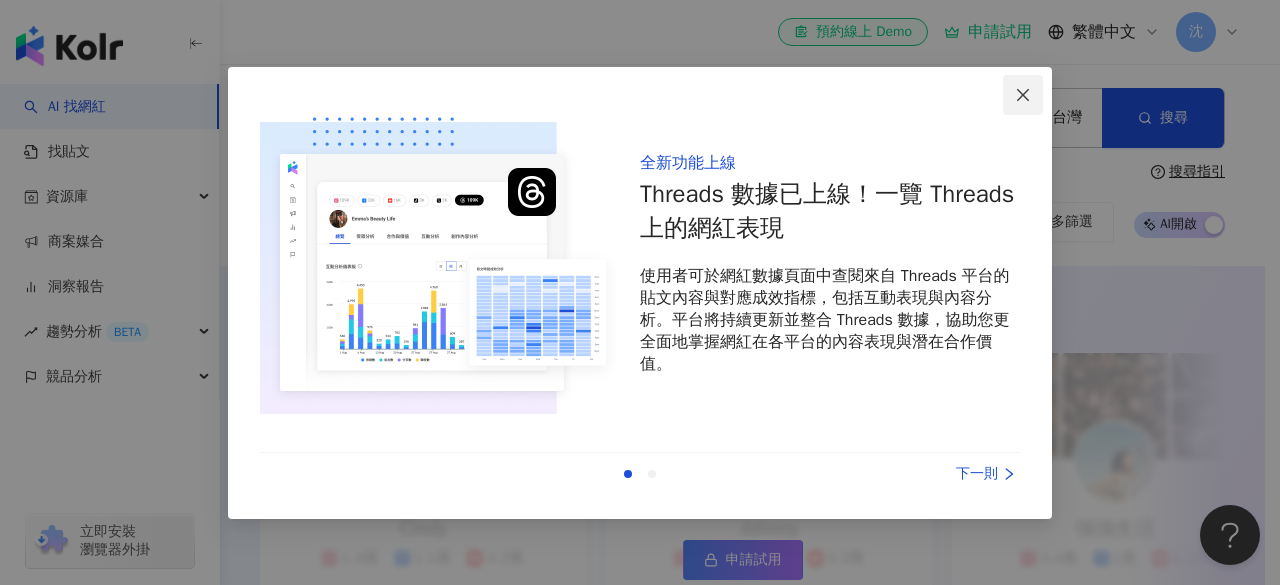 click 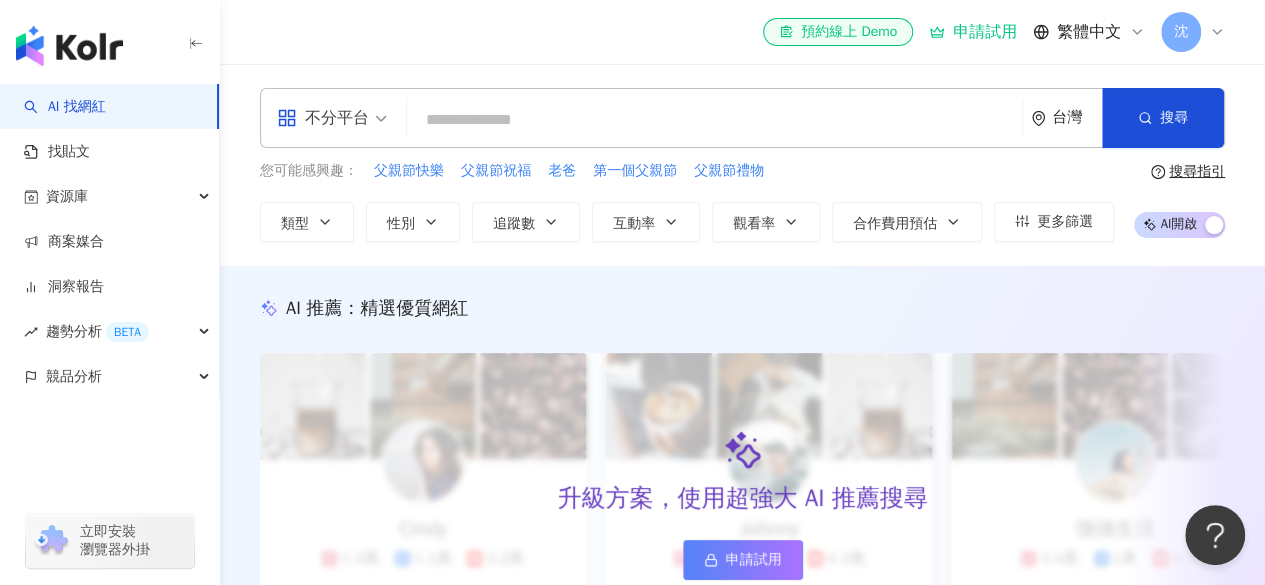click on "不分平台 台灣 搜尋" at bounding box center [742, 118] 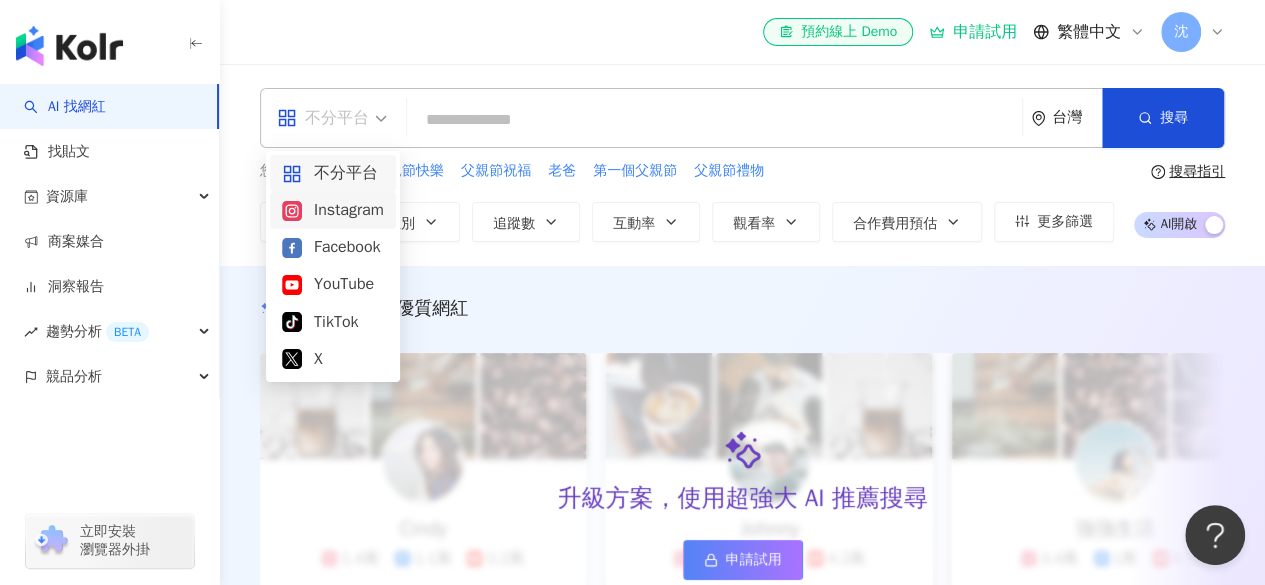 click on "Instagram" at bounding box center (333, 210) 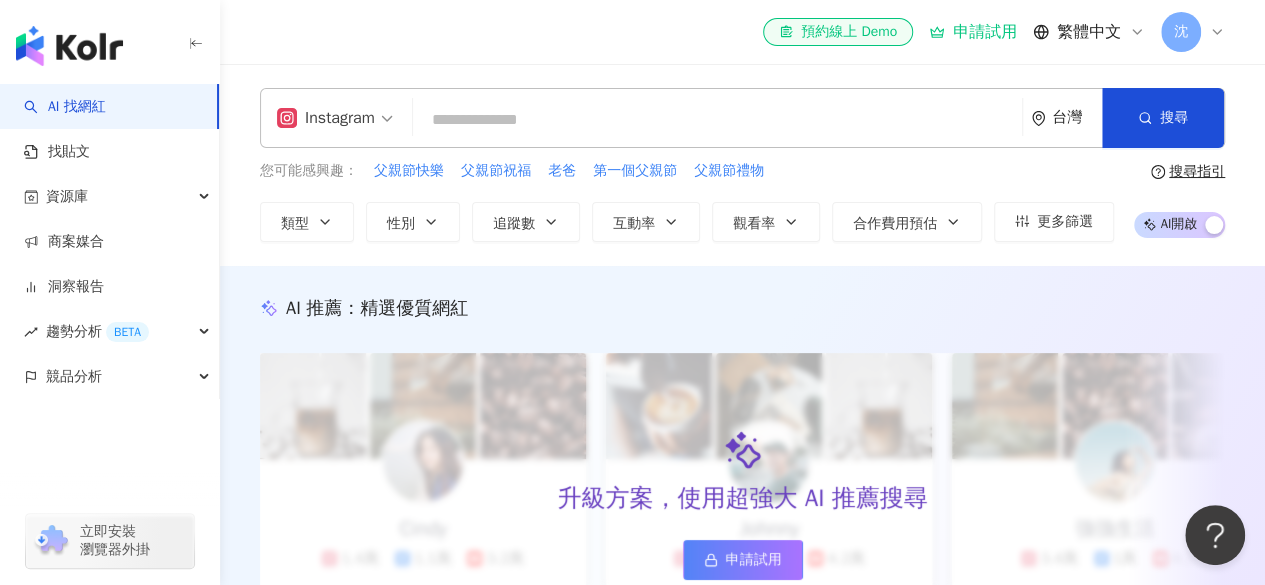 click at bounding box center [717, 120] 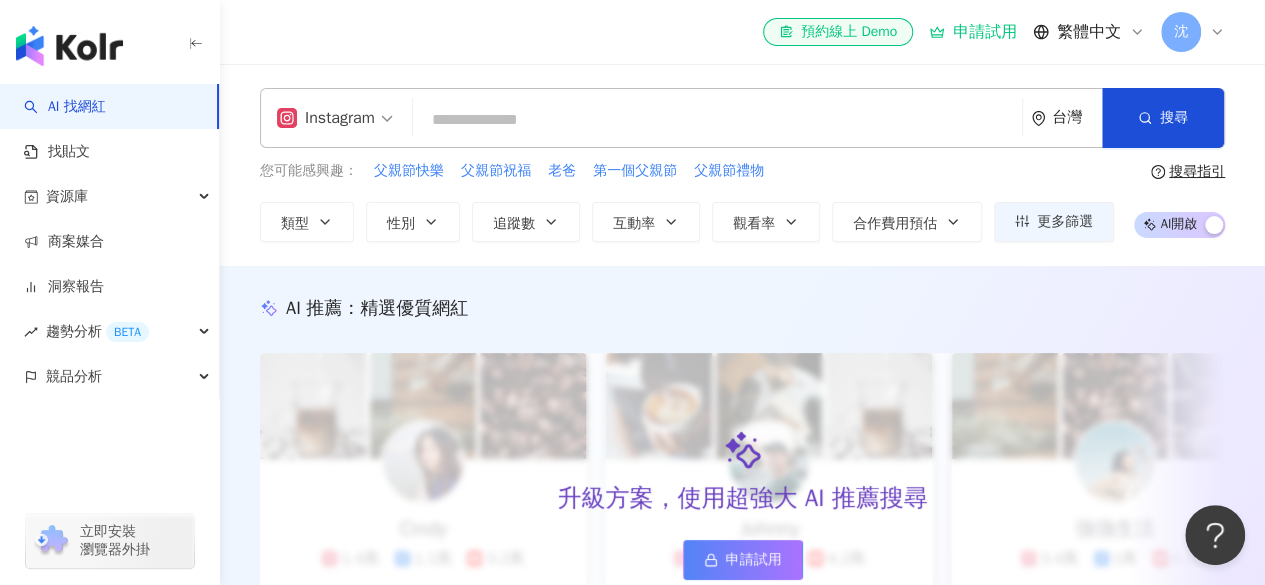 click at bounding box center [717, 120] 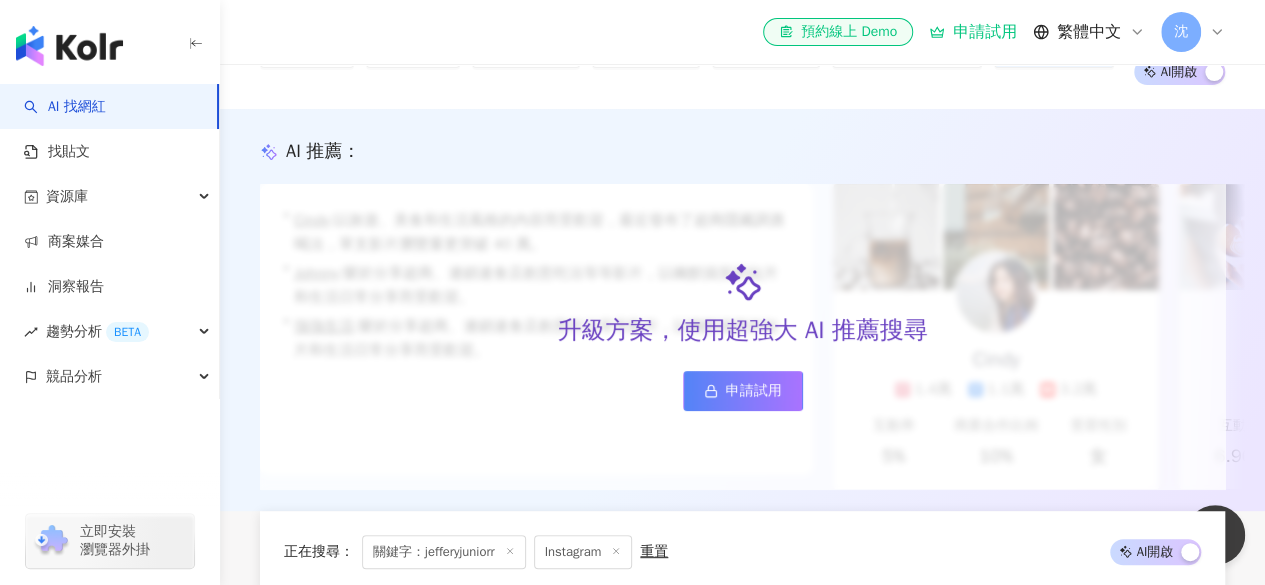 scroll, scrollTop: 0, scrollLeft: 0, axis: both 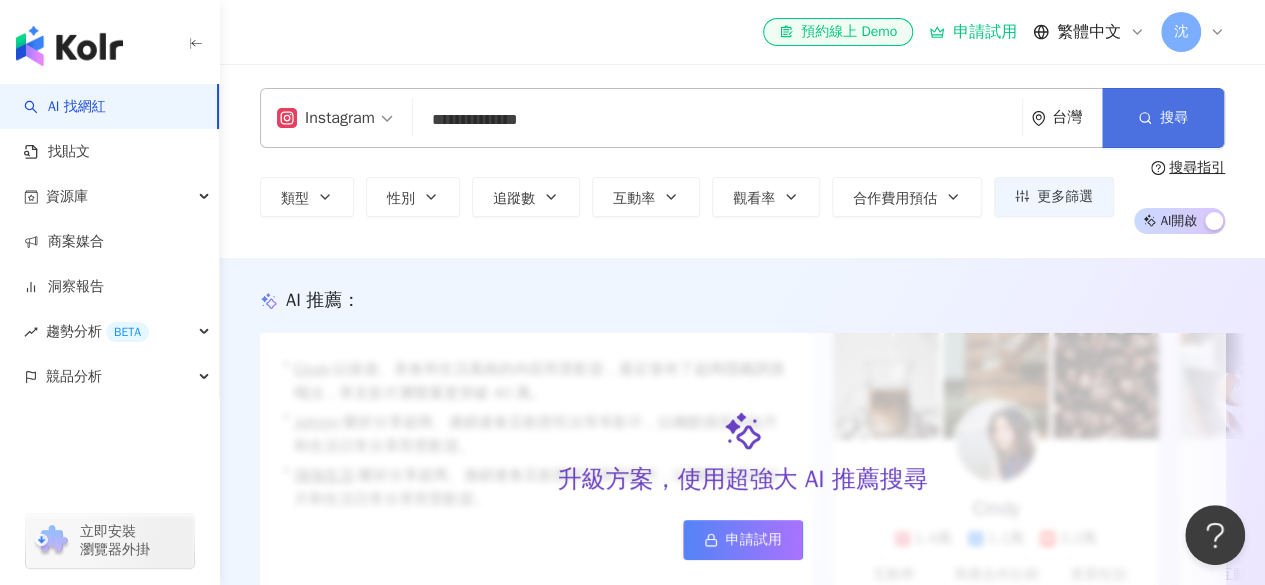 type on "**********" 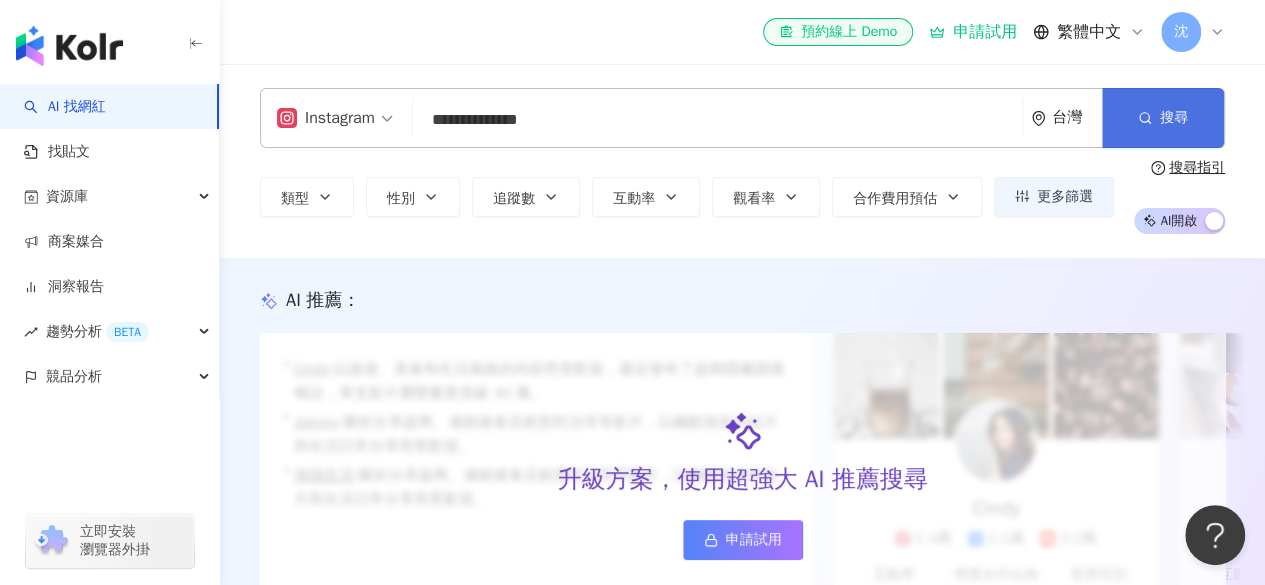 click on "搜尋" at bounding box center (1174, 118) 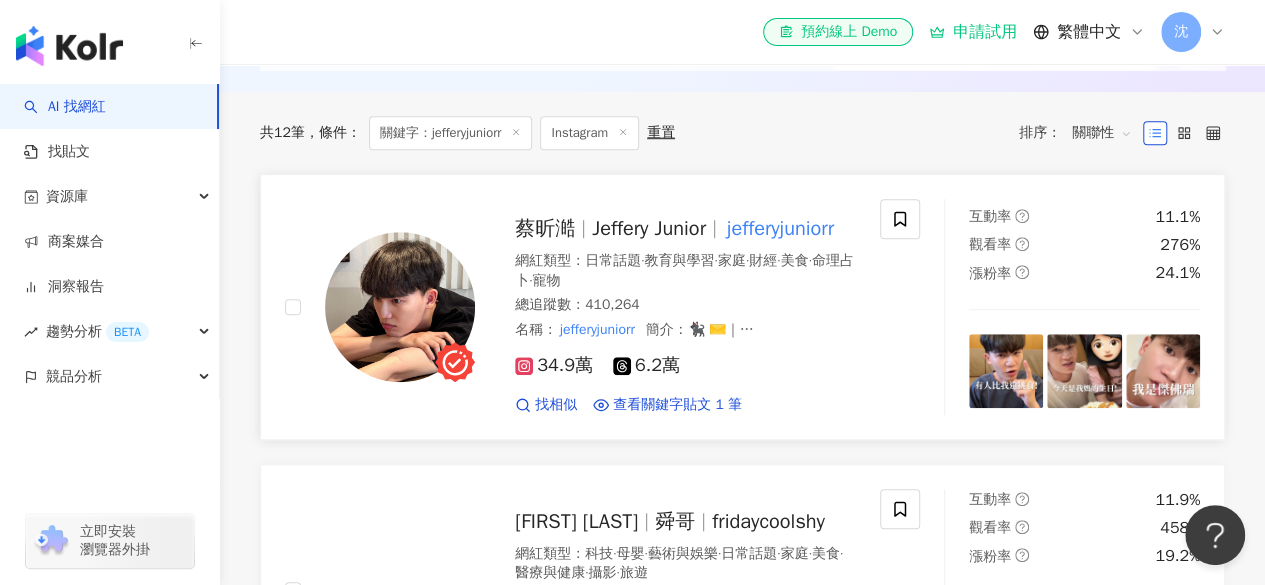 scroll, scrollTop: 600, scrollLeft: 0, axis: vertical 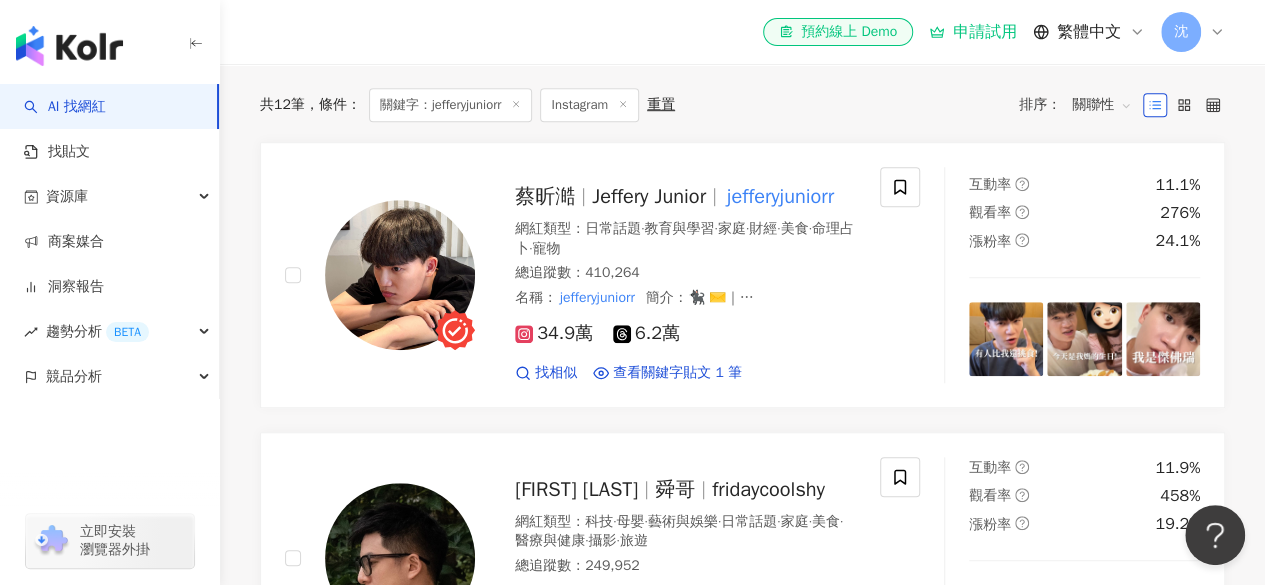 click on "共  12  筆 條件 ： 關鍵字：jefferyjuniorr Instagram 重置 排序： 關聯性 蔡昕澔 Jeffery Junior jefferyjuniorr 網紅類型 ： 日常話題  ·  教育與學習  ·  家庭  ·  財經  ·  美食  ·  命理占卜  ·  寵物 總追蹤數 ： 410,264 名稱 ： jefferyjuniorr 簡介 ： 🐈‍⬛ ✉️｜ jefferyjuniorr @gmail.com 🌍｜我的另一個世界 @the jefferyjuniorr 34.9萬 6.2萬 找相似 查看關鍵字貼文 1 筆 2025/4/4 9 0:00 前
🔸抽獎辦法：追蹤 @ jefferyjuniorr  @cass 2024/12/27 規則」
1-追蹤 @cosmedtw @ jefferyjuniorr
2-留言你  看更多 互動率 11.1% 觀看率 276% 漲粉率 24.1% Edward Kao 舜哥 fridaycoolshy 網紅類型 ： 科技  ·  母嬰  ·  藝術與娛樂  ·  日常話題  ·  家庭  ·  美食  ·  醫療與健康  ·  攝影  ·  旅遊 總追蹤數 ： 249,952 20.2萬 7,662 4.1萬 找相似 查看關鍵字貼文 1 筆 互動率 11.9% 觀看率 458% 漲粉率 19.2% 黃蓉 54黃蓉 huang.jung 網紅類型 ： 彩妝  ·   ·" at bounding box center (742, 1188) 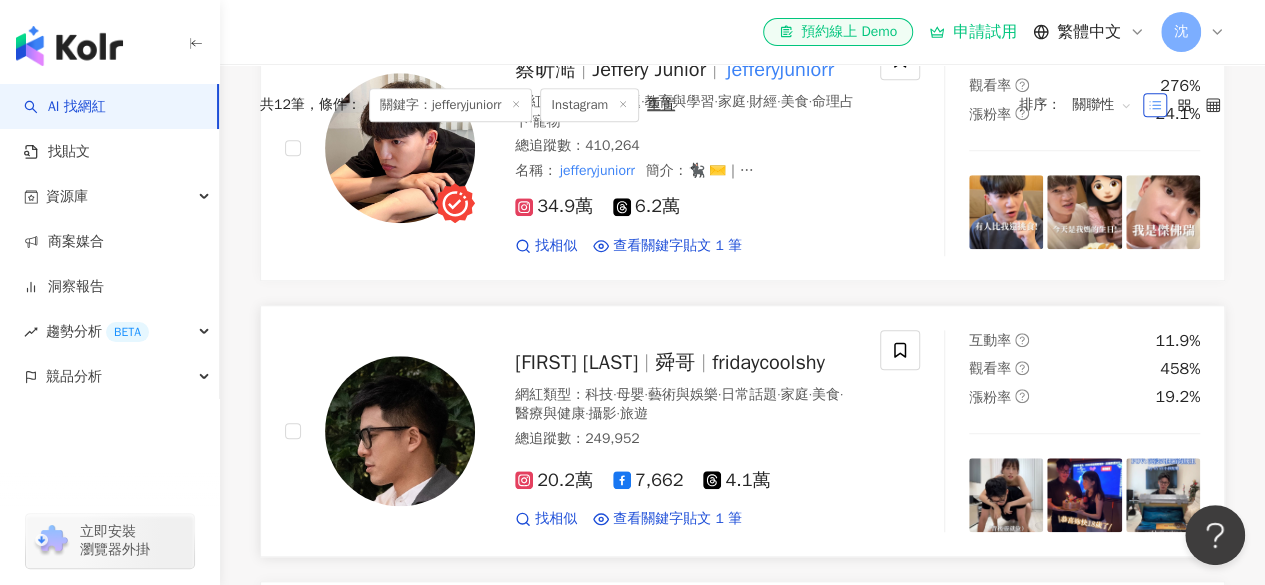 scroll, scrollTop: 600, scrollLeft: 0, axis: vertical 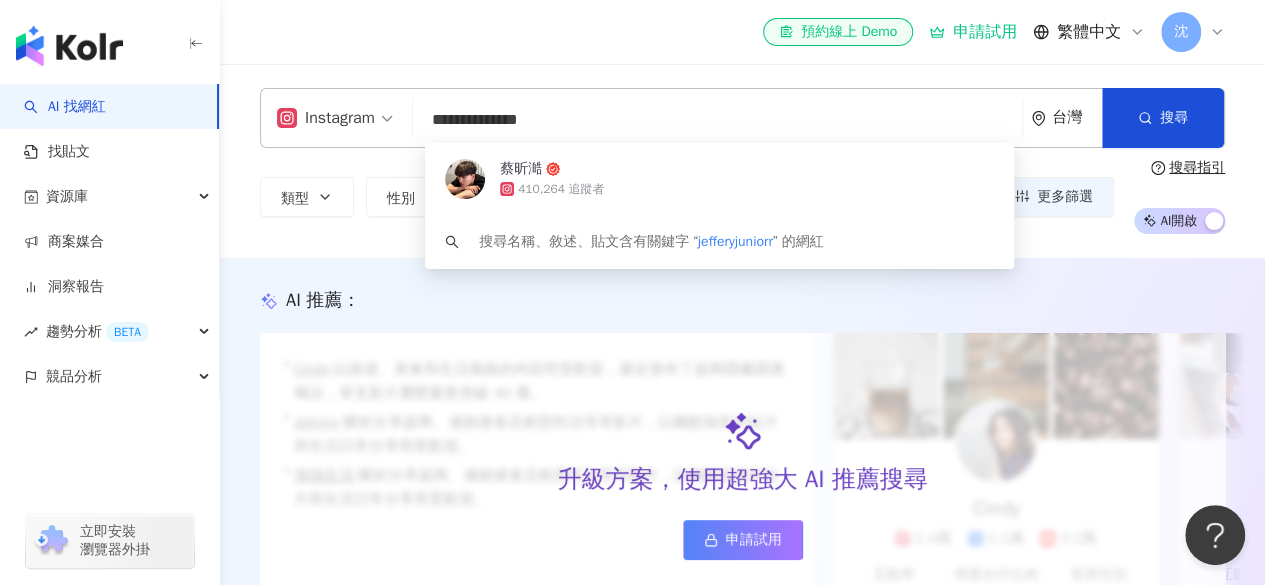 drag, startPoint x: 538, startPoint y: 120, endPoint x: 413, endPoint y: 126, distance: 125.14392 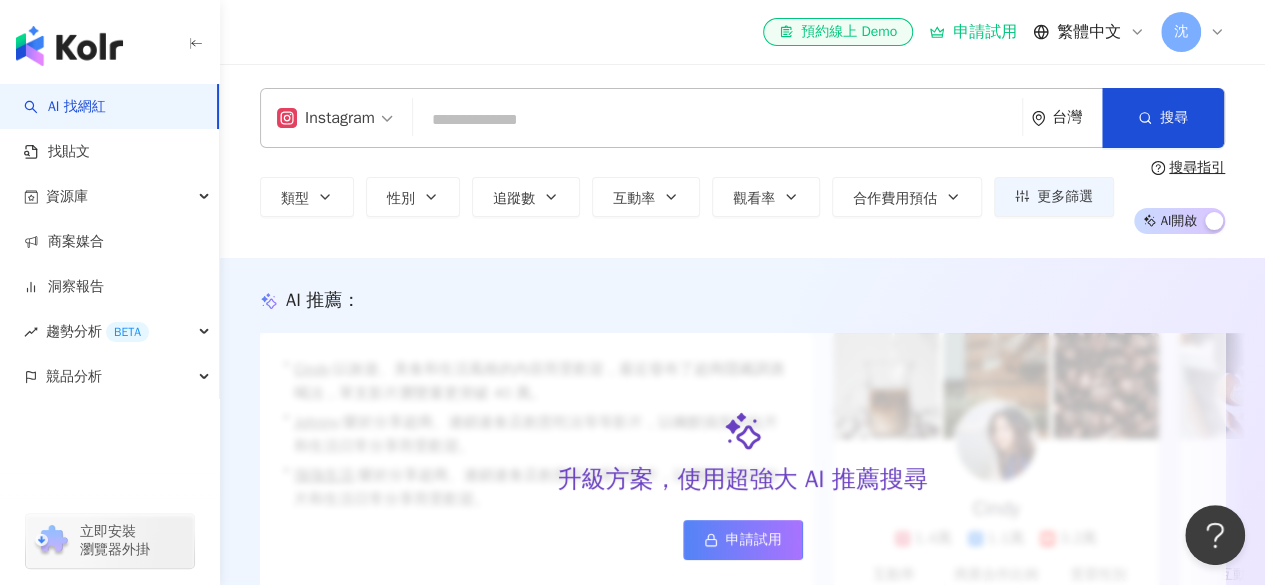 paste on "**********" 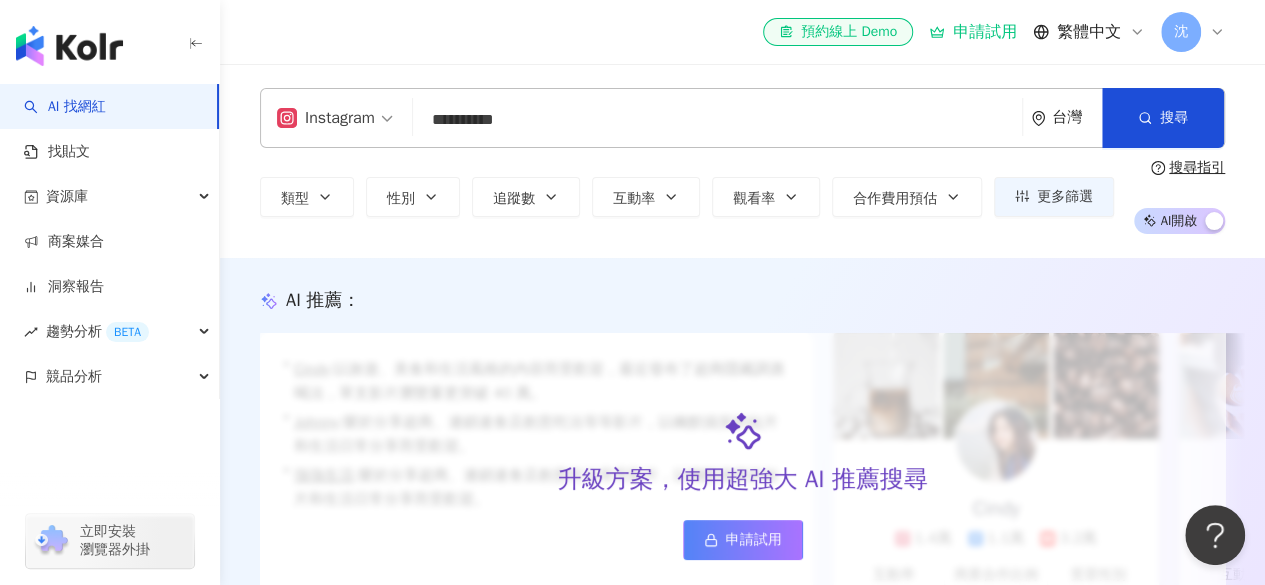 type on "**********" 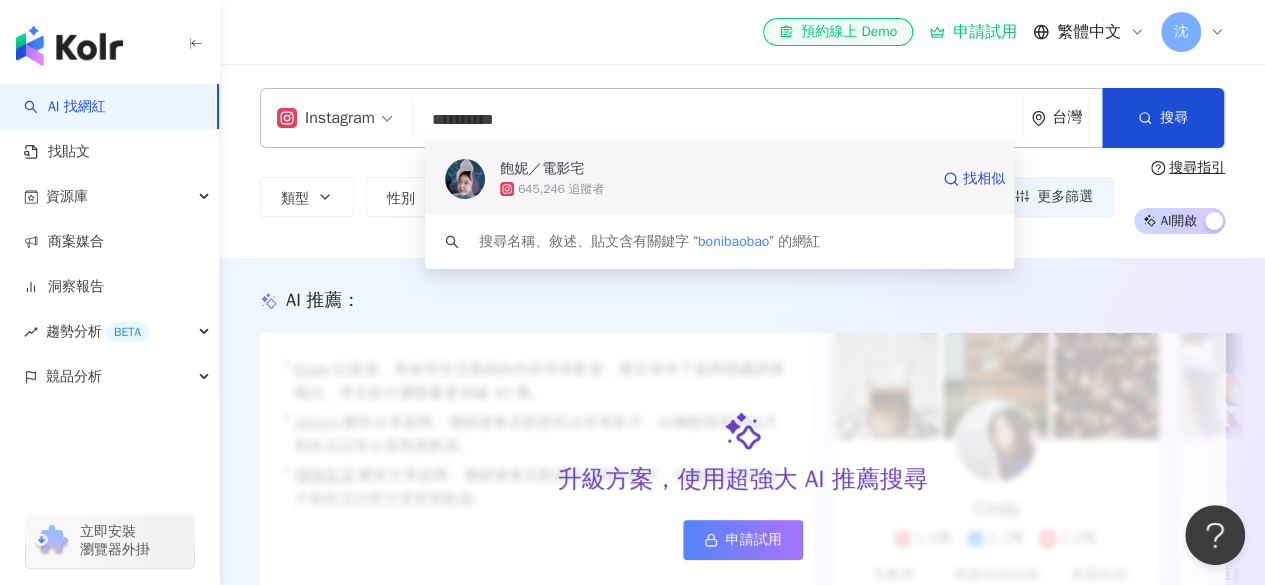 click on "645,246   追蹤者" at bounding box center [561, 189] 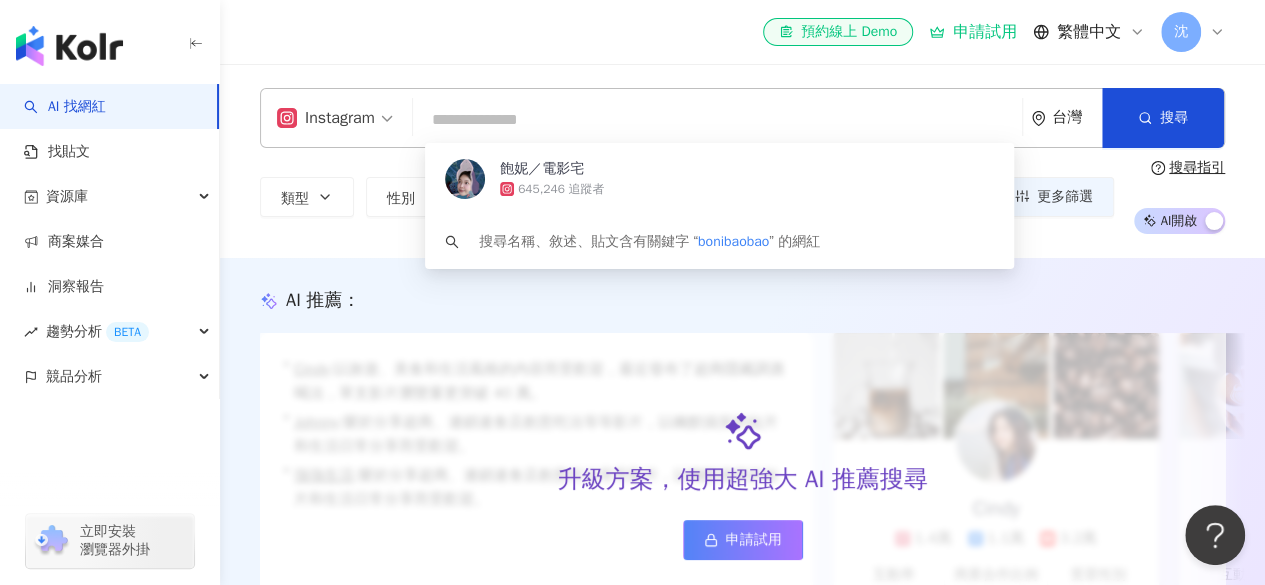 click at bounding box center (717, 120) 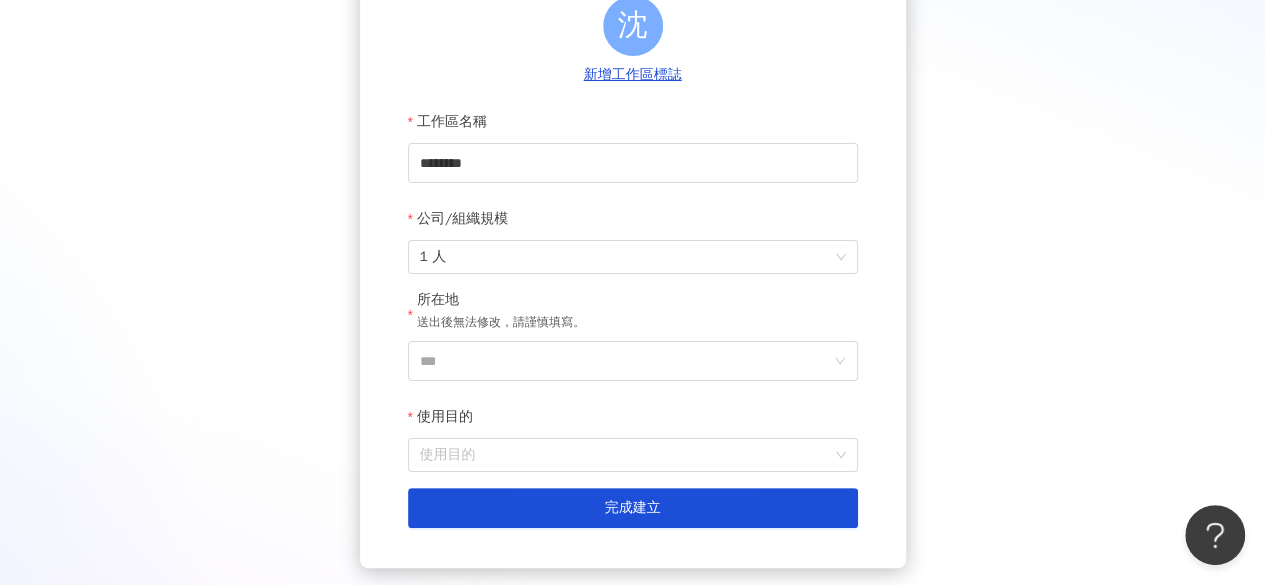 scroll, scrollTop: 0, scrollLeft: 0, axis: both 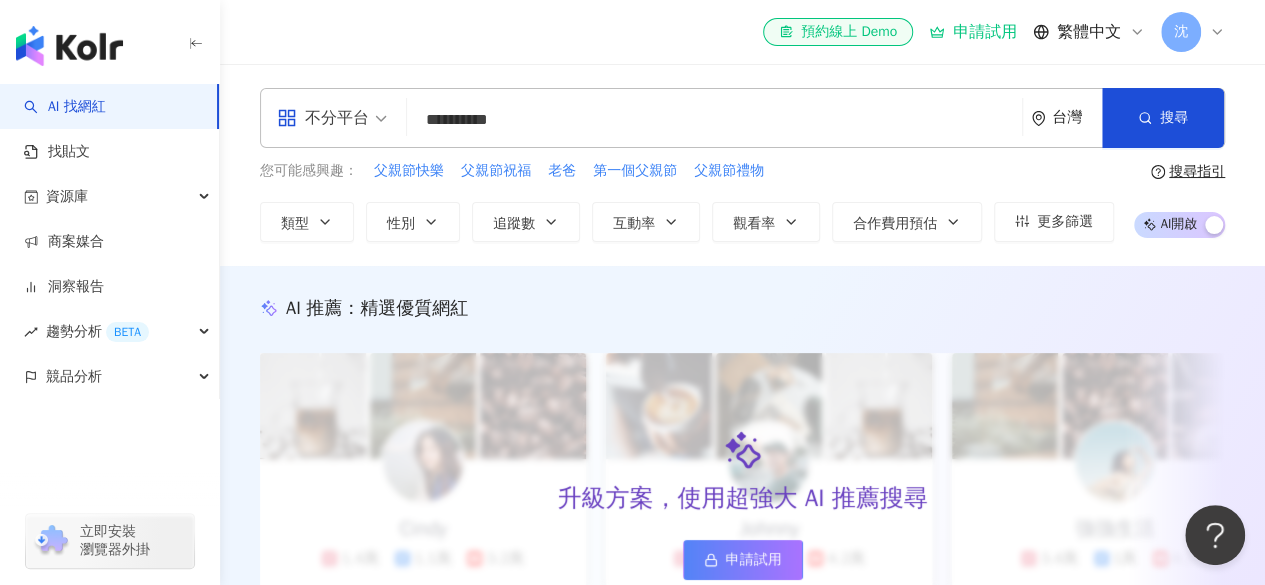 click on "不分平台" at bounding box center (332, 118) 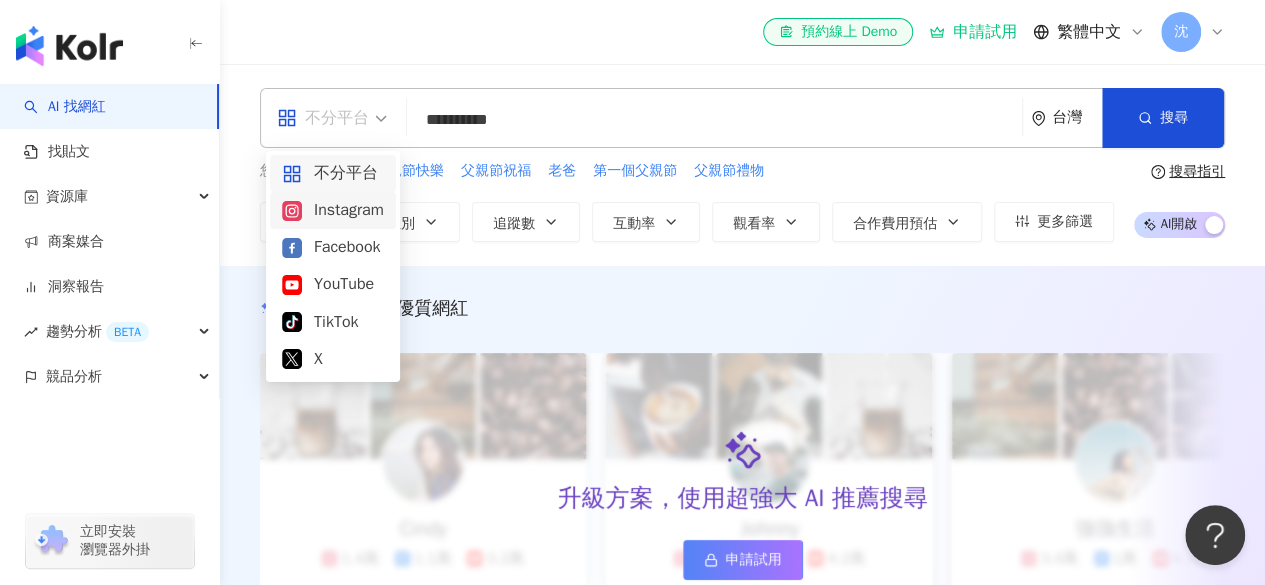 click on "Instagram" at bounding box center (333, 210) 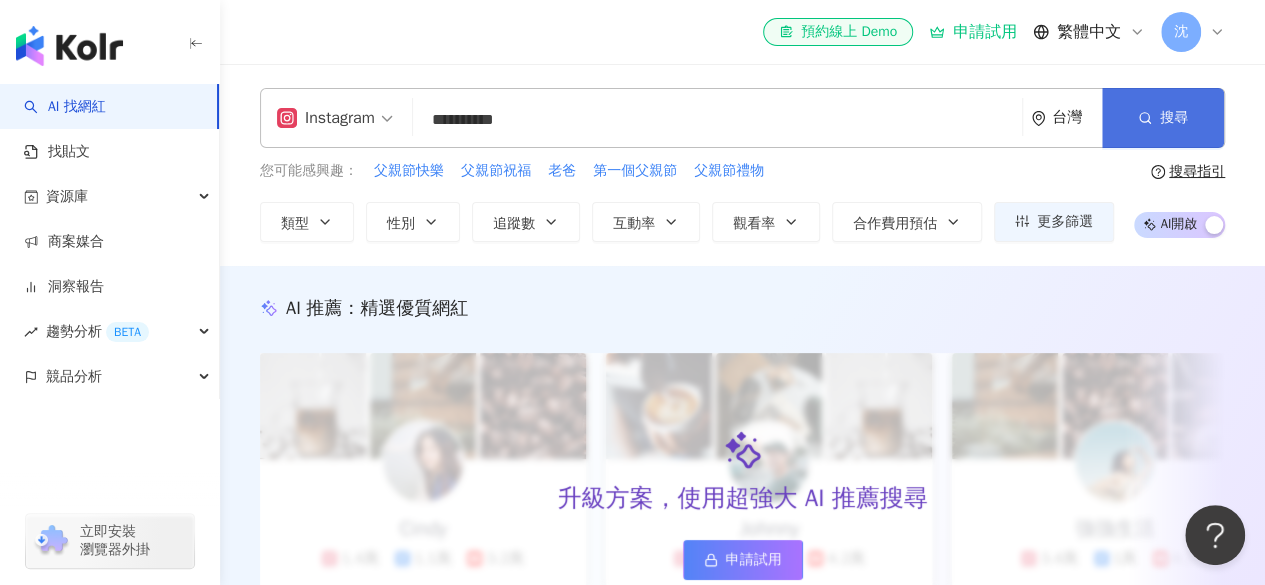 click on "搜尋" at bounding box center (1163, 118) 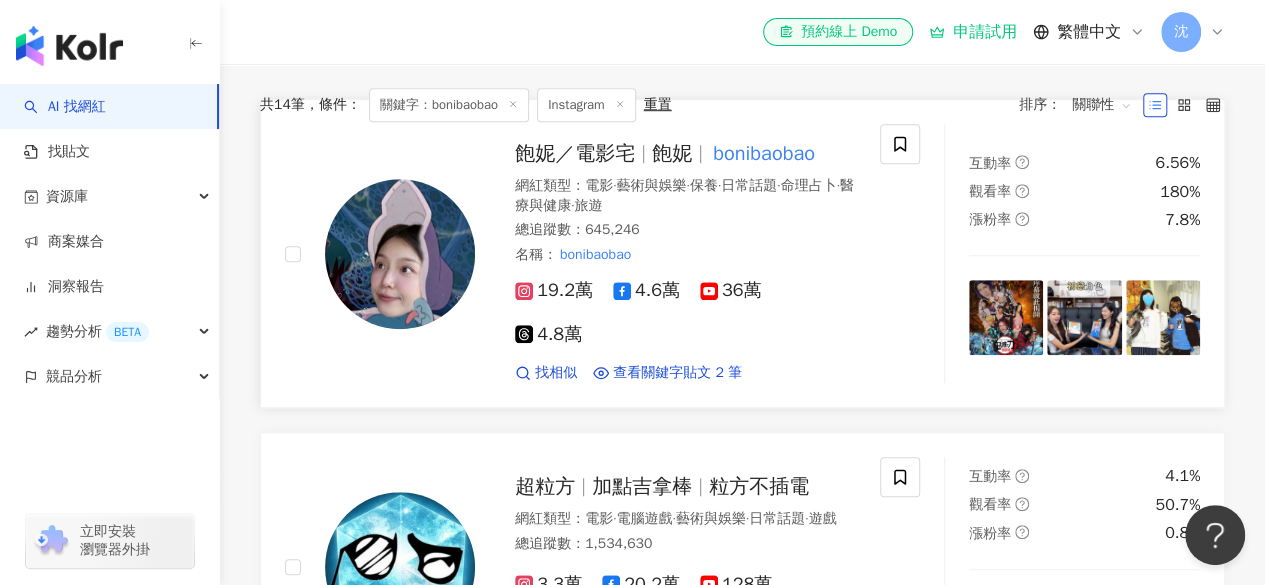 scroll, scrollTop: 600, scrollLeft: 0, axis: vertical 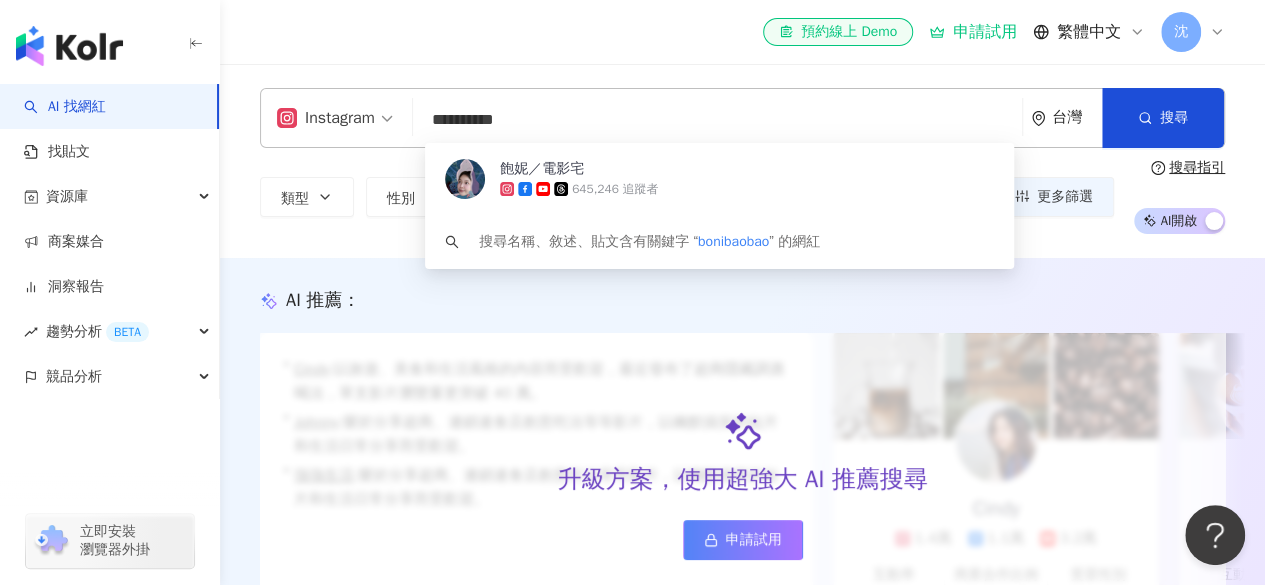 drag, startPoint x: 556, startPoint y: 117, endPoint x: 385, endPoint y: 117, distance: 171 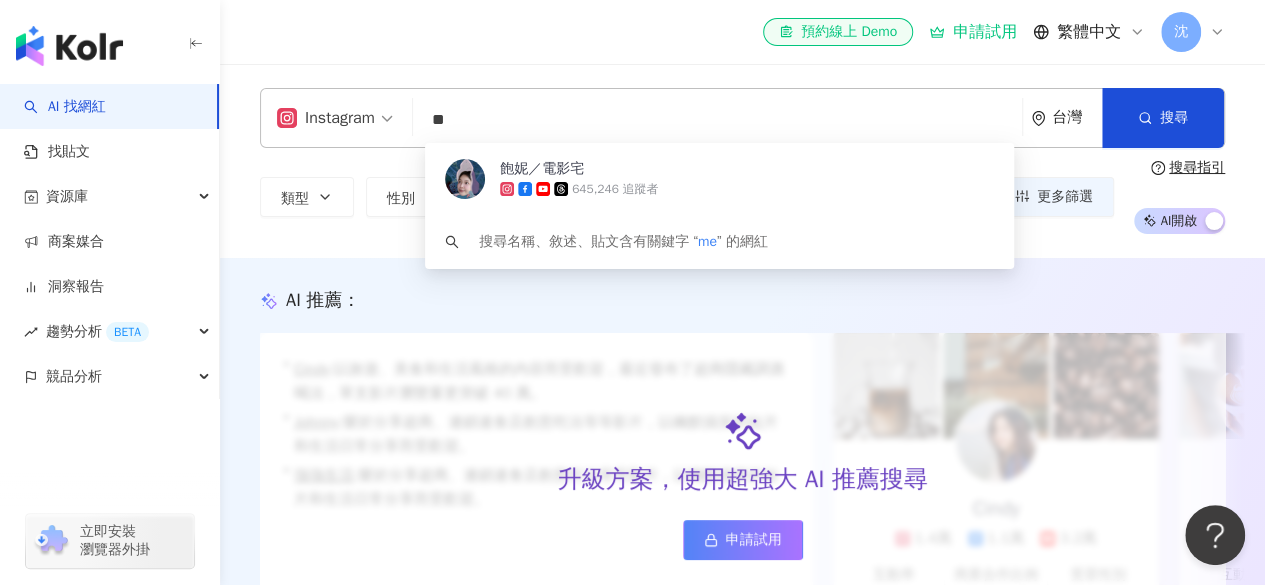type on "*" 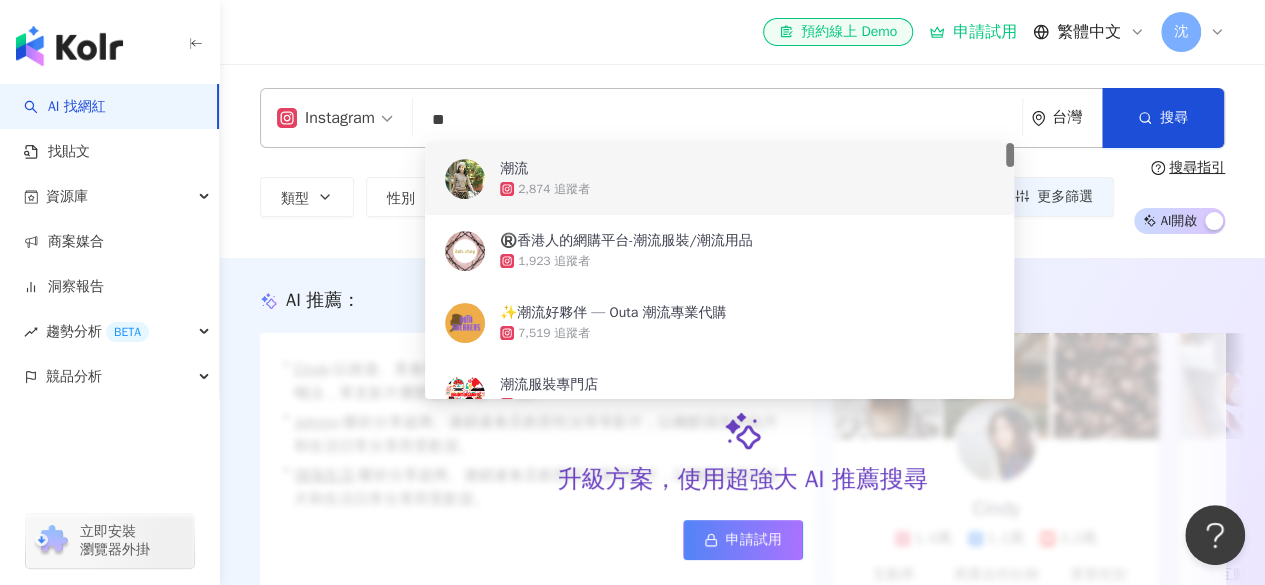 scroll, scrollTop: 400, scrollLeft: 0, axis: vertical 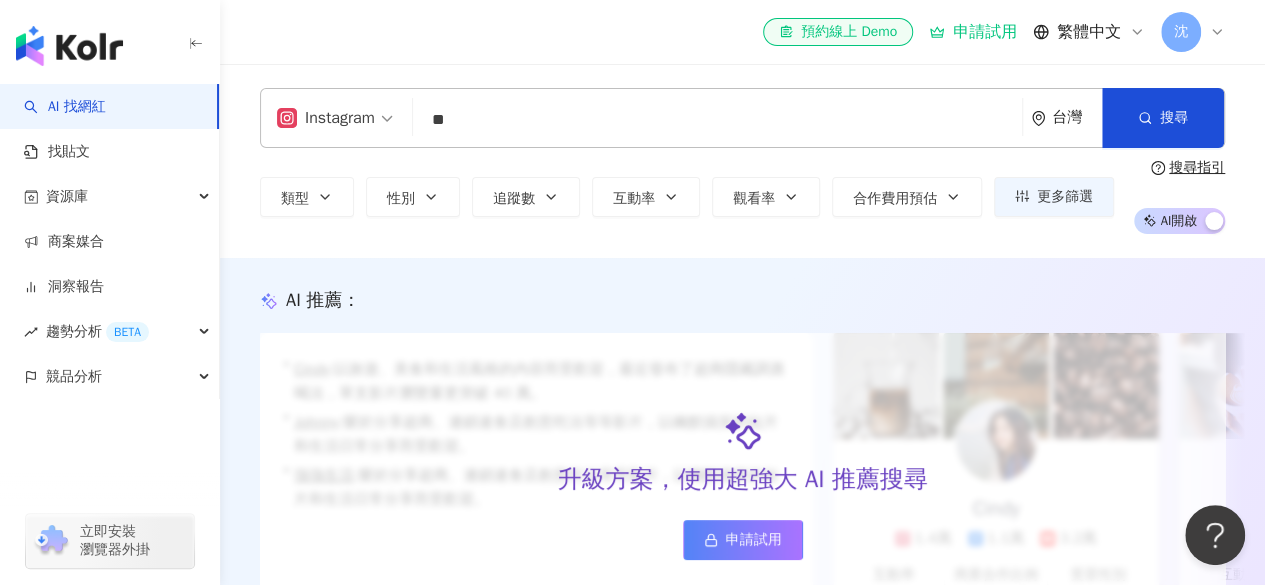 click on "Instagram 潮流 ** 台灣 搜尋 2531c902-c17a-418a-858c-47e7d617024b f6486575-826d-4f31-9b5e-632188ce6a72 05636e82-0686-4326-a3aa-f40c450b519c 潮流手機配件專門店 1,453   追蹤者 潮流男裝衣服配飾 7,570   追蹤者 潮流錶行 1,321   追蹤者 潮流哥 1,267   追蹤者 T.E.N 潮流 2,067   追蹤者 🔥👟潮流鞋舖👟🔥 1,431   追蹤者 類型 性別 追蹤數 互動率 觀看率 合作費用預估  更多篩選 搜尋指引 AI  開啟 AI  關閉" at bounding box center [742, 161] 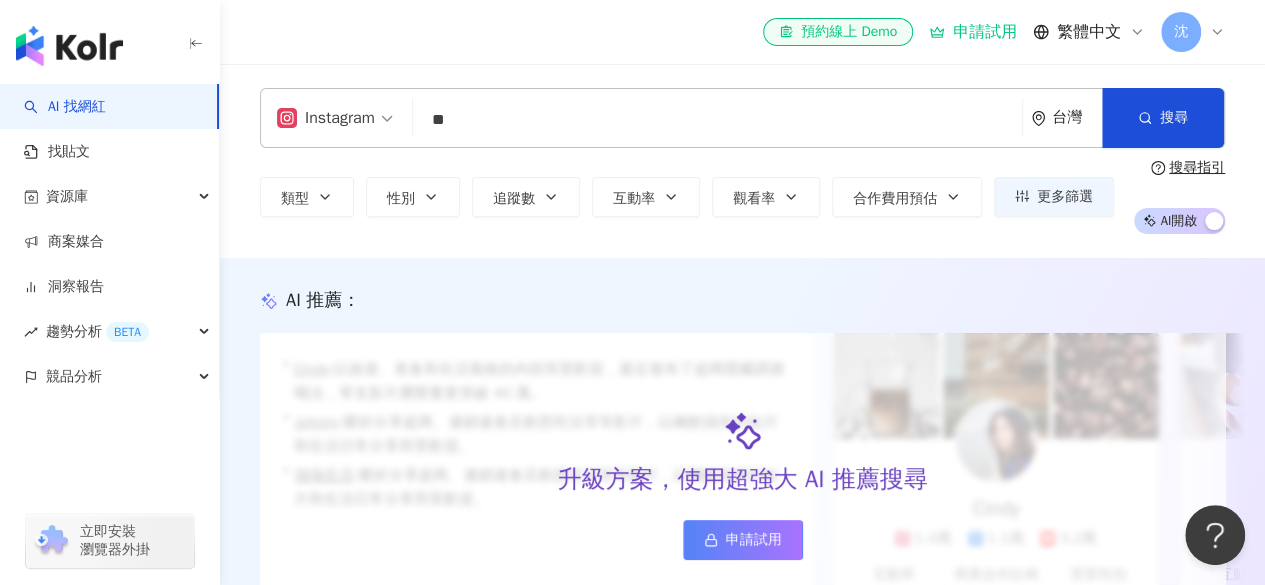 drag, startPoint x: 284, startPoint y: 318, endPoint x: 250, endPoint y: 334, distance: 37.576588 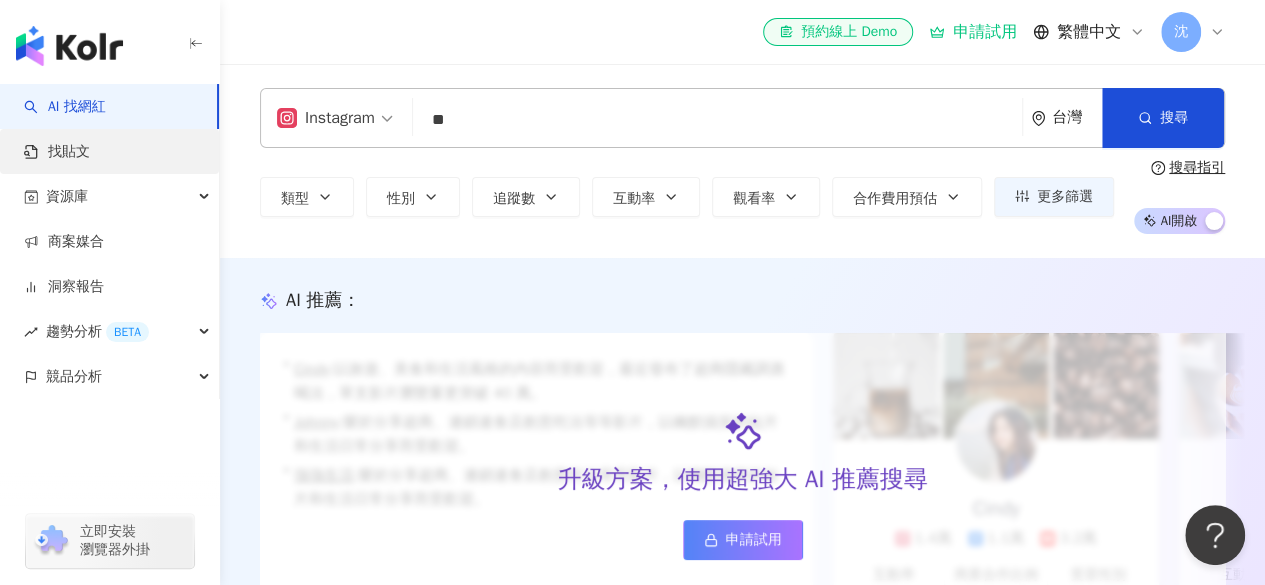 drag, startPoint x: 225, startPoint y: 141, endPoint x: 178, endPoint y: 132, distance: 47.853943 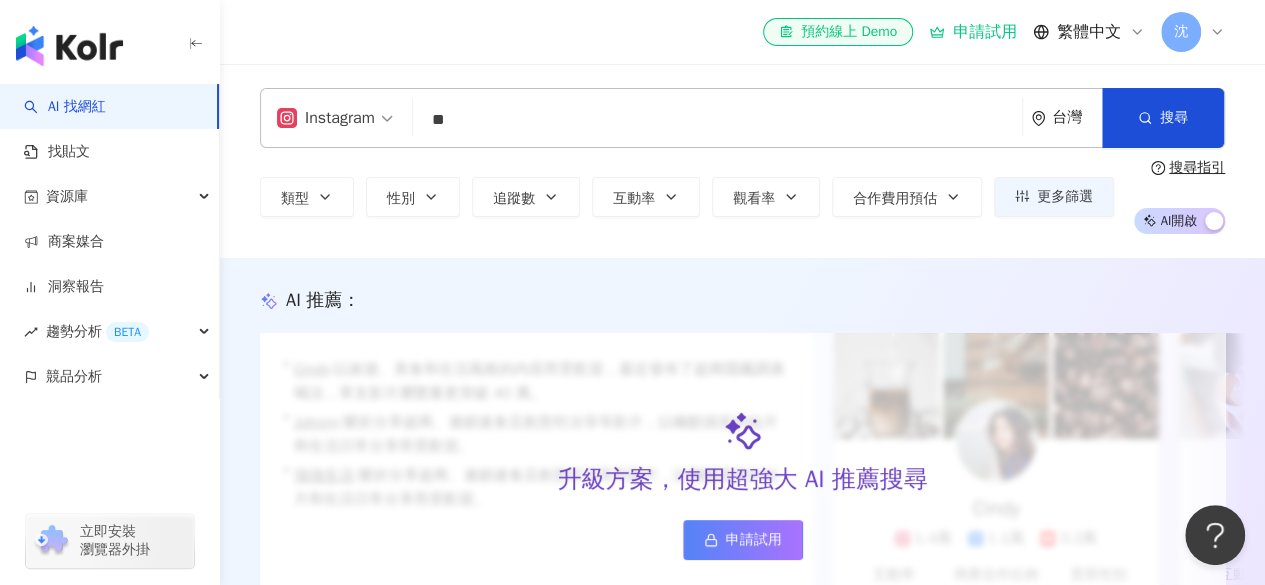 drag, startPoint x: 192, startPoint y: 86, endPoint x: 167, endPoint y: 71, distance: 29.15476 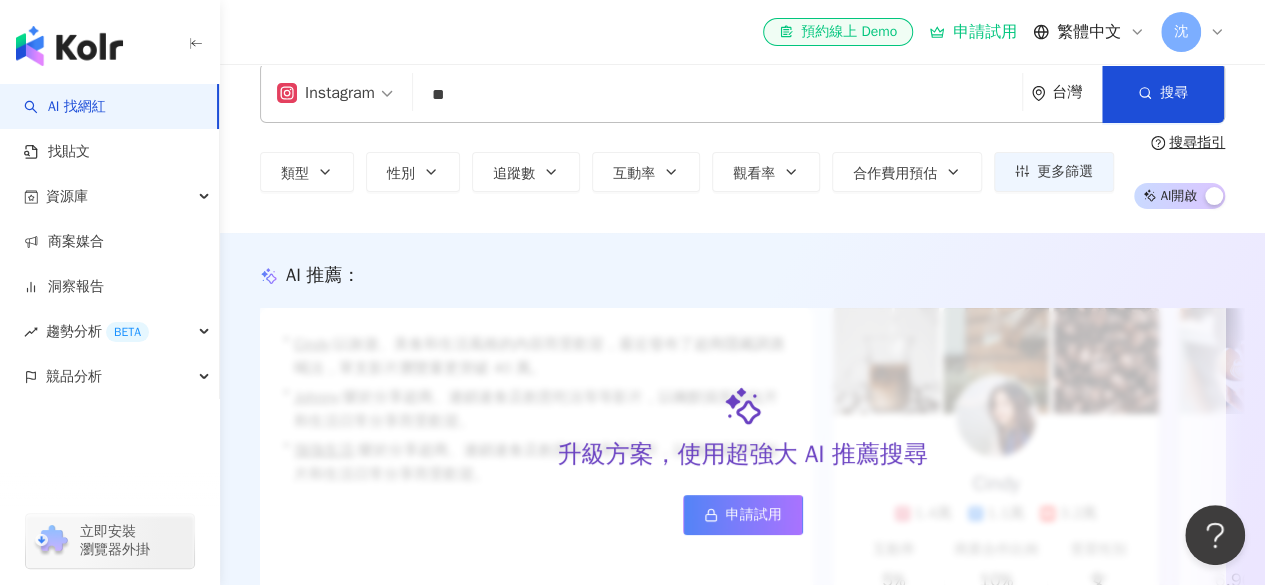 scroll, scrollTop: 100, scrollLeft: 0, axis: vertical 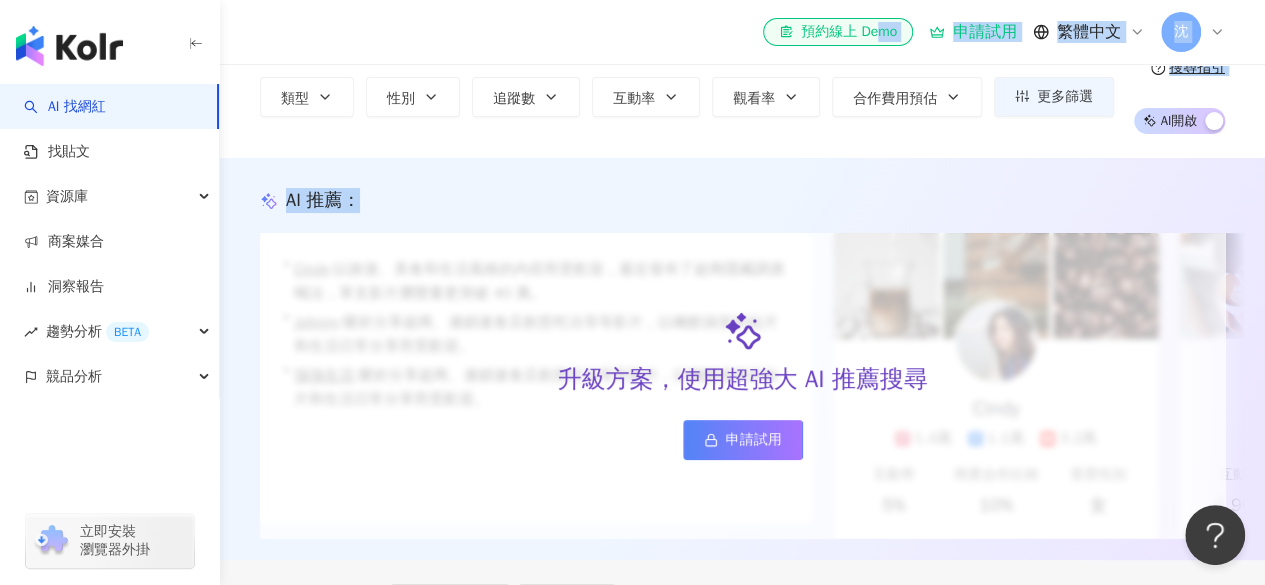 drag, startPoint x: 875, startPoint y: 59, endPoint x: 817, endPoint y: 201, distance: 153.3884 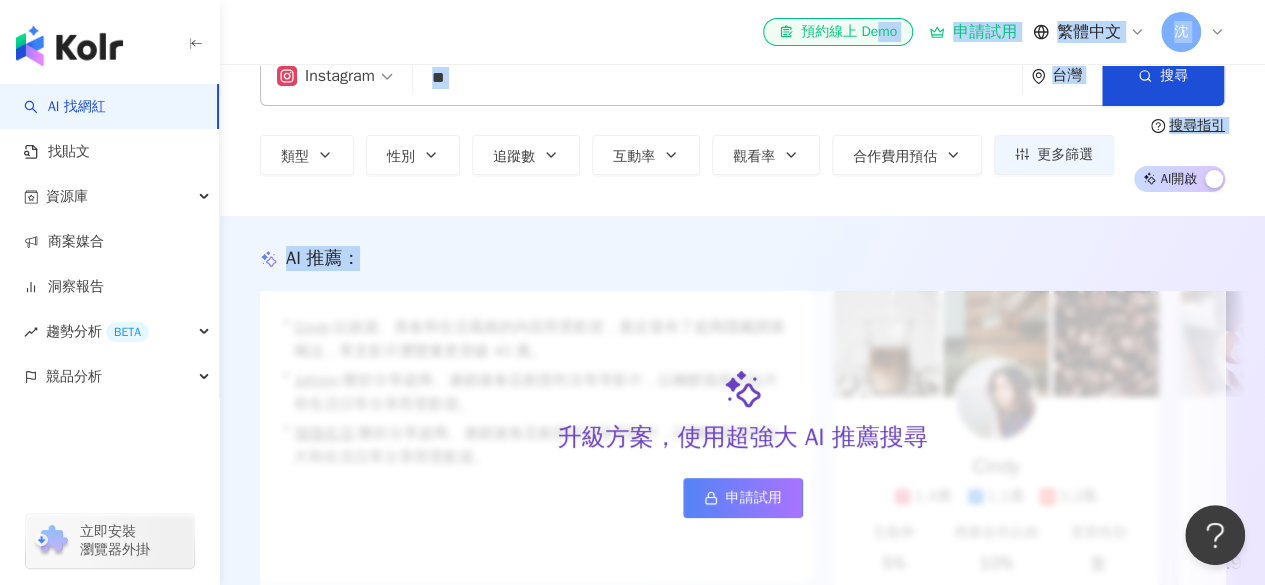 scroll, scrollTop: 0, scrollLeft: 0, axis: both 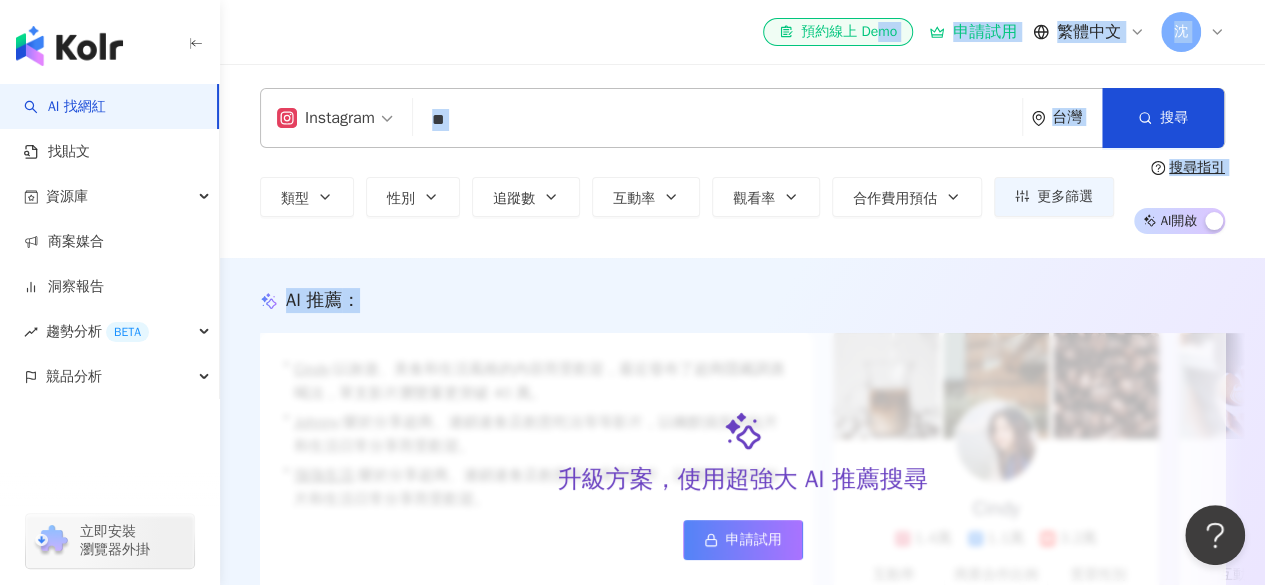 click on "**" at bounding box center [717, 120] 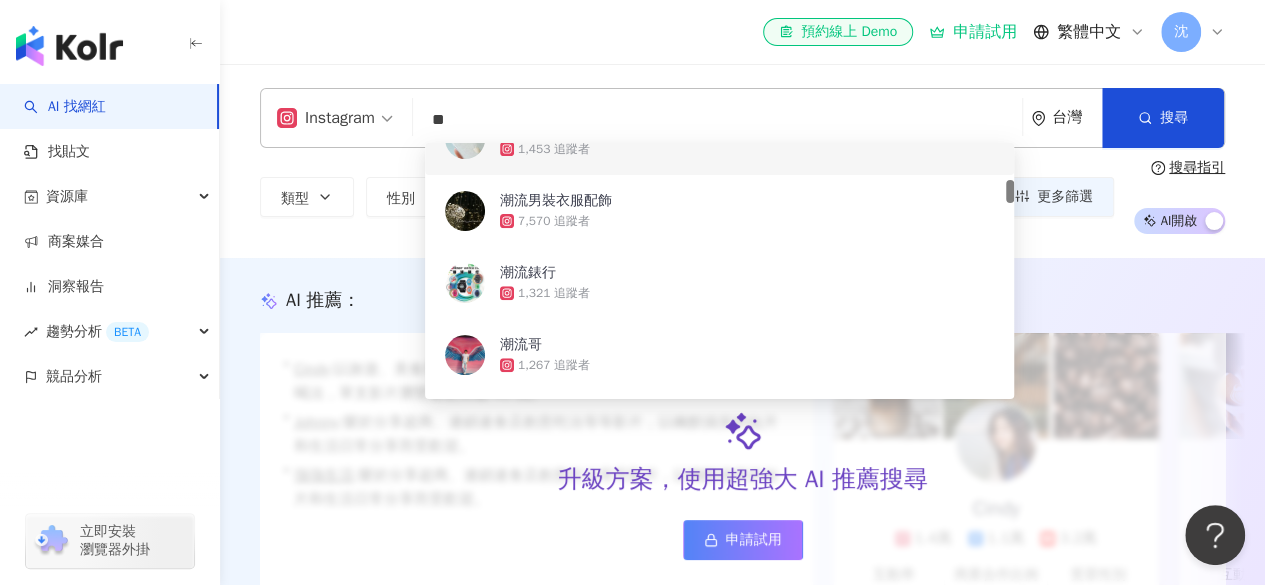 type on "*" 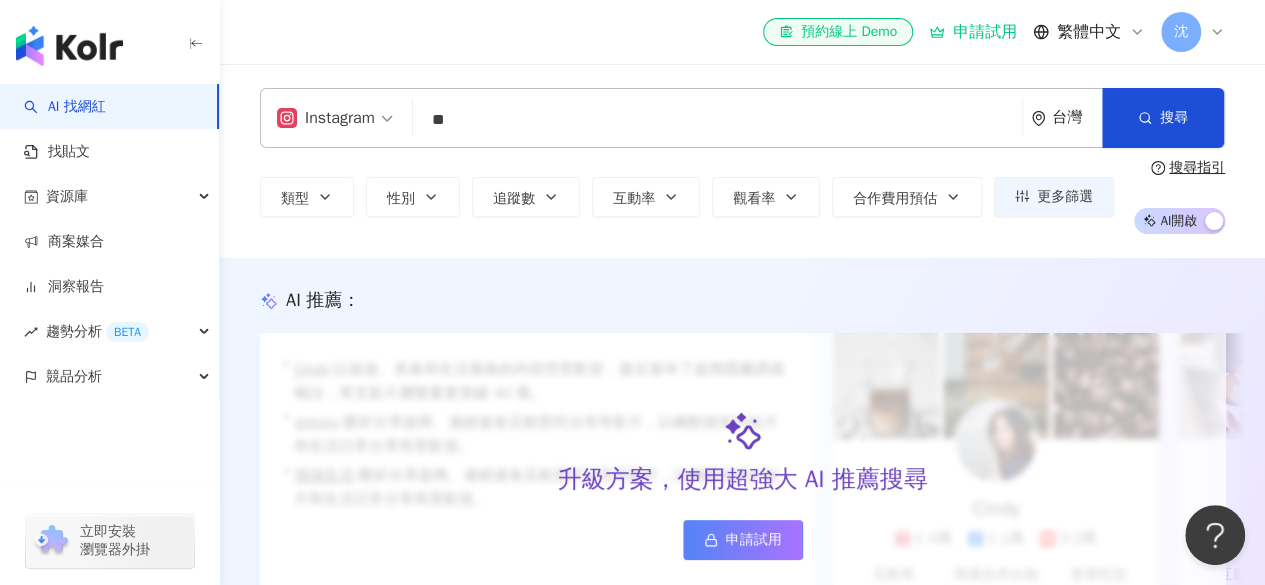 type on "*" 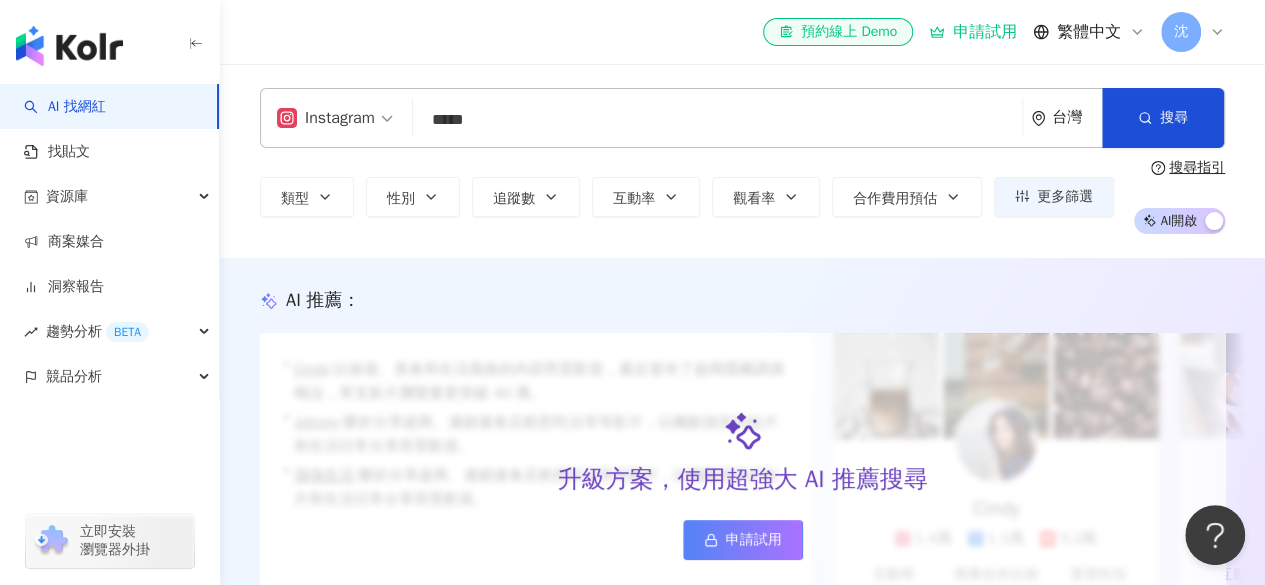 type on "*****" 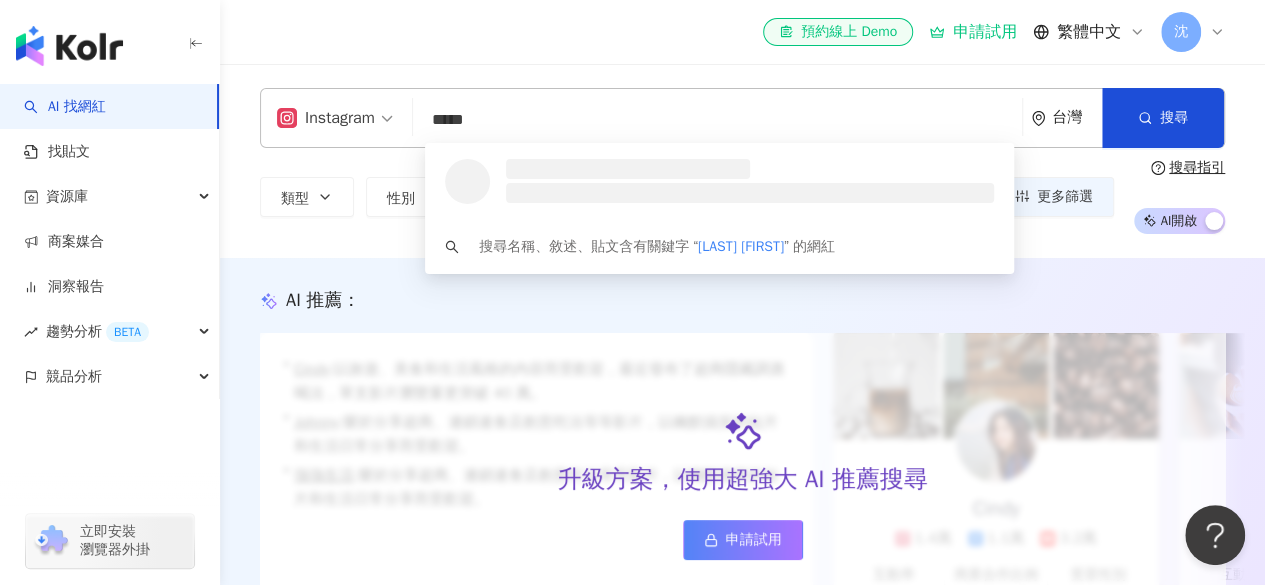 scroll, scrollTop: 0, scrollLeft: 0, axis: both 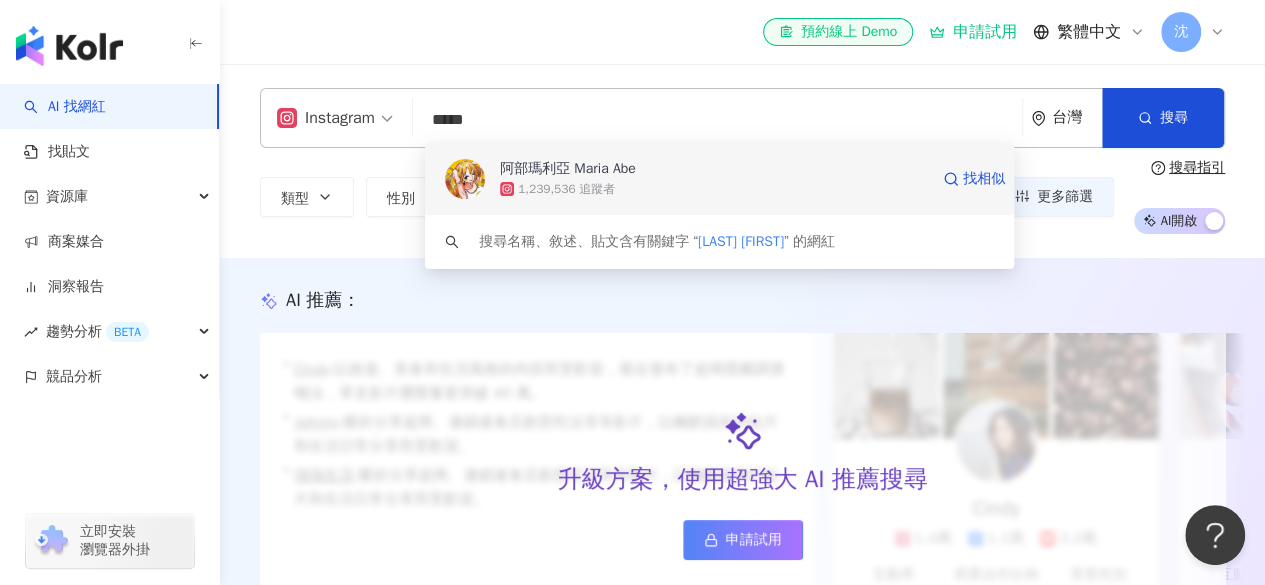 click on "阿部瑪利亞 Maria Abe" at bounding box center [568, 169] 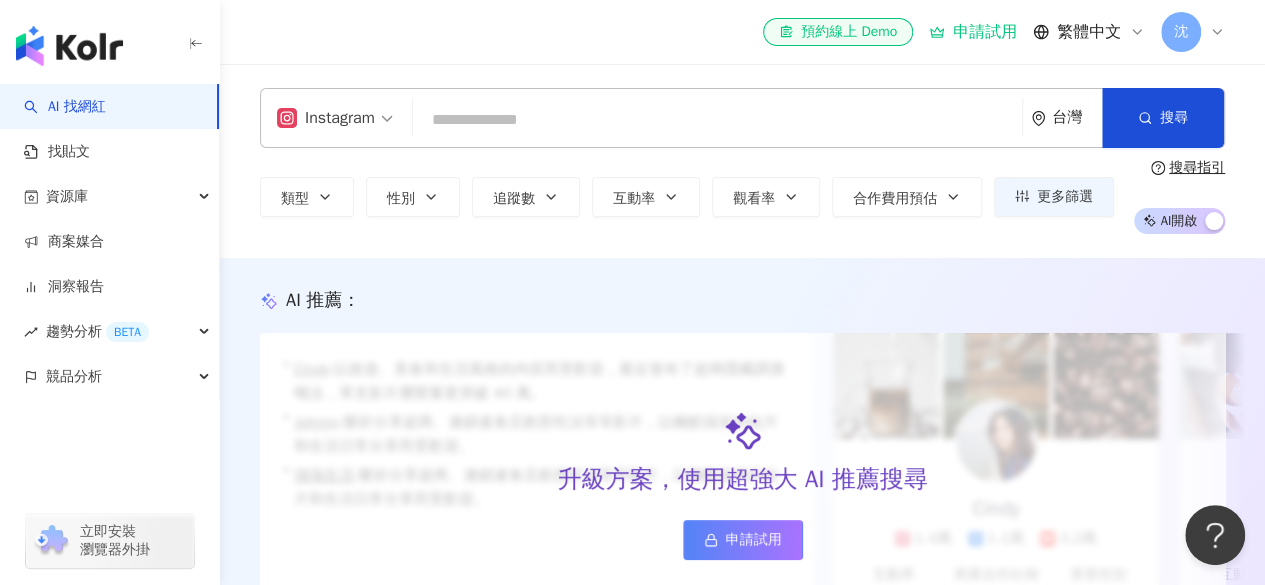 click at bounding box center [717, 120] 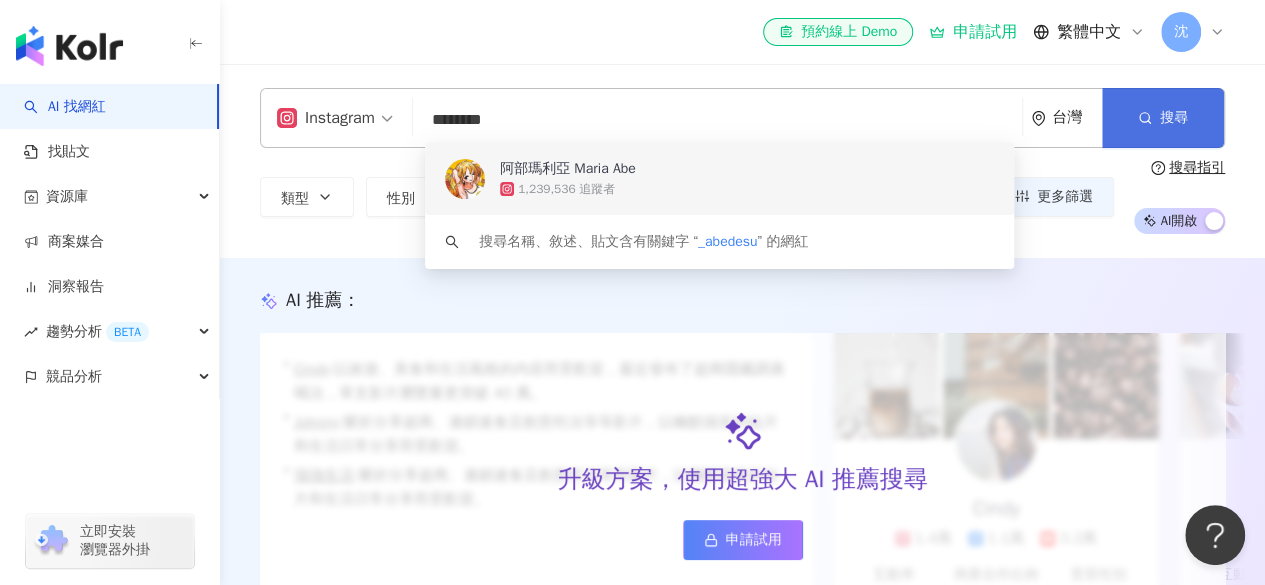 type on "********" 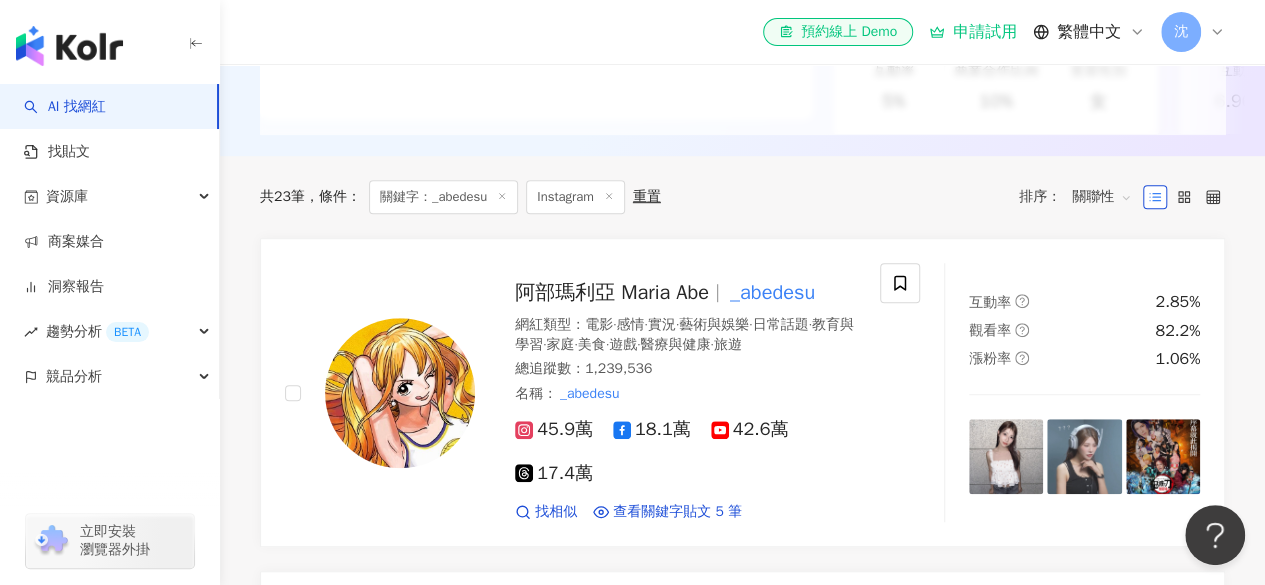 scroll, scrollTop: 600, scrollLeft: 0, axis: vertical 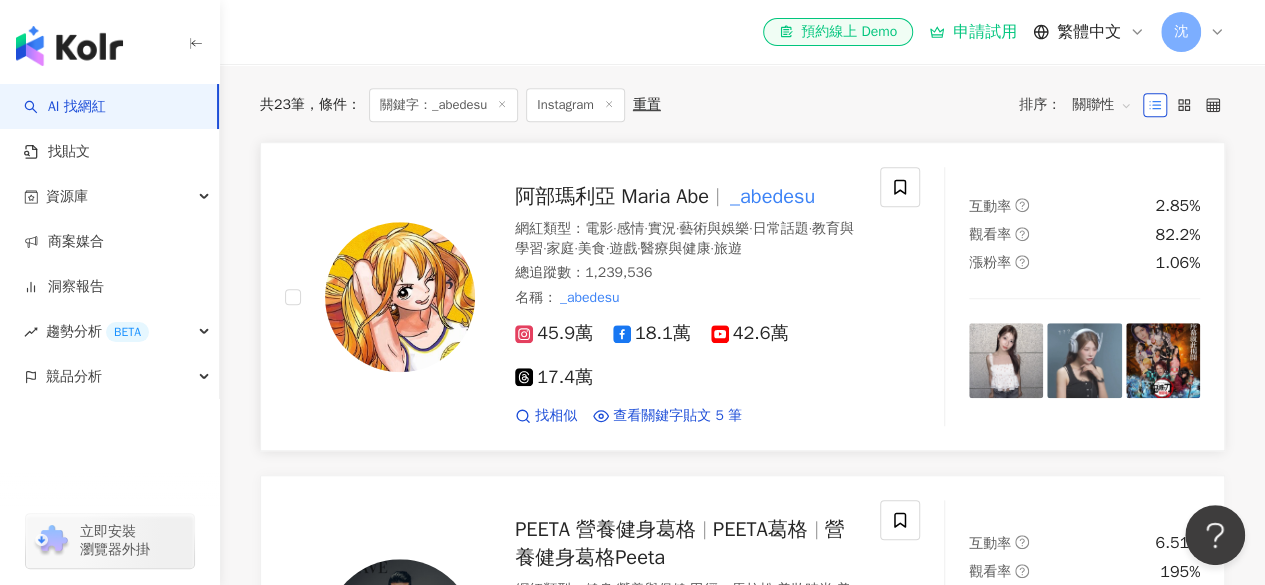 click at bounding box center [1006, 360] 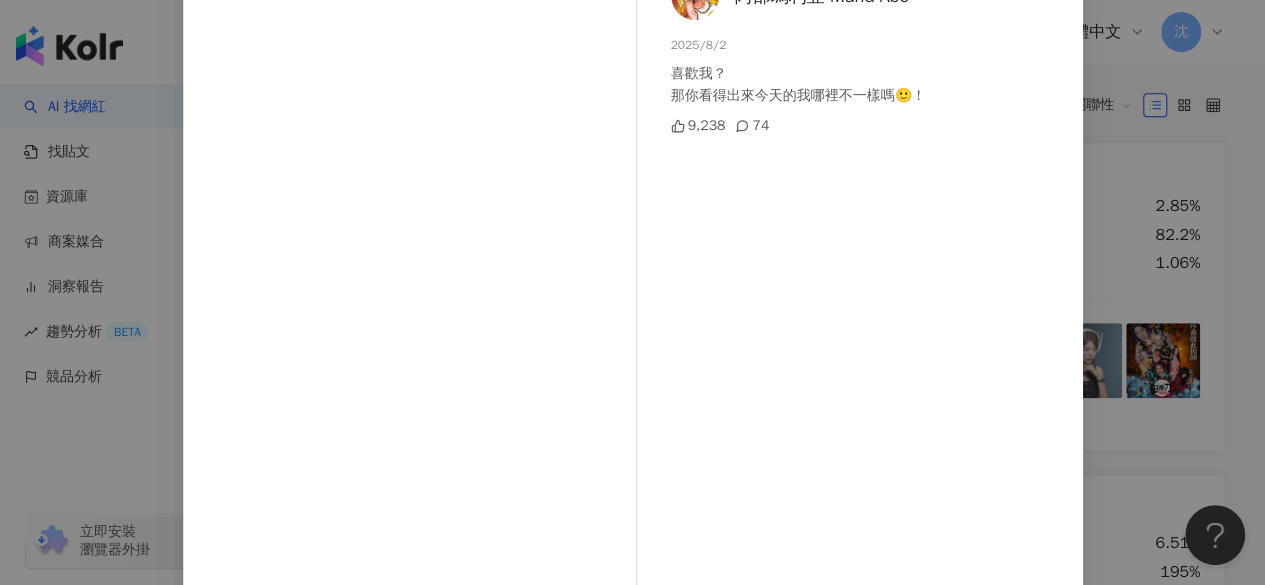 scroll, scrollTop: 12, scrollLeft: 0, axis: vertical 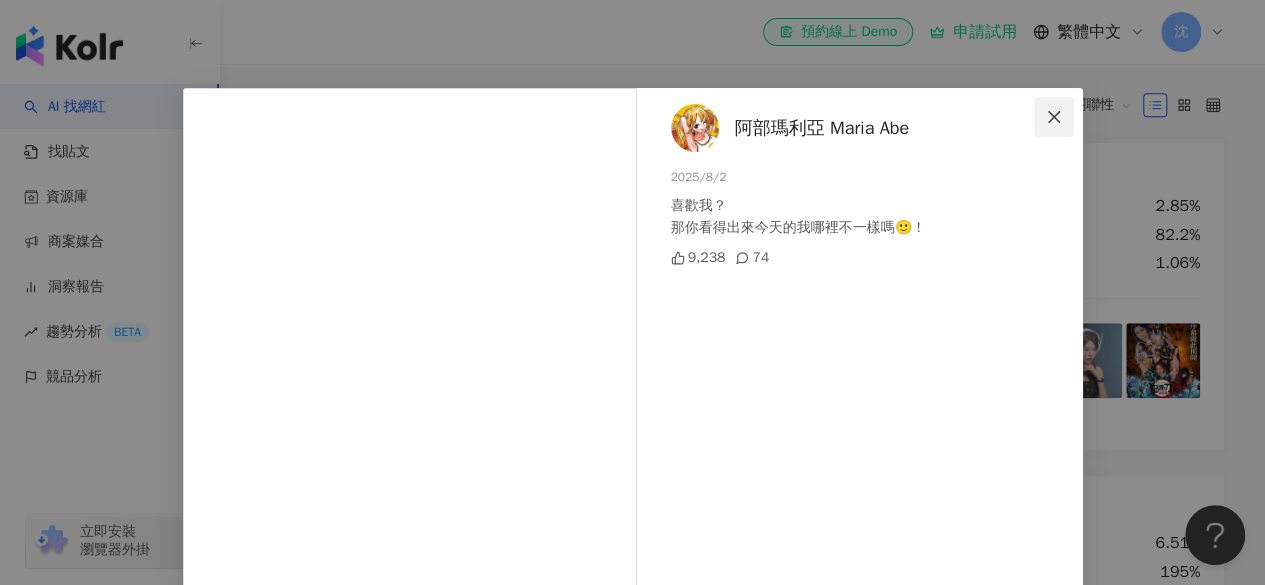 click 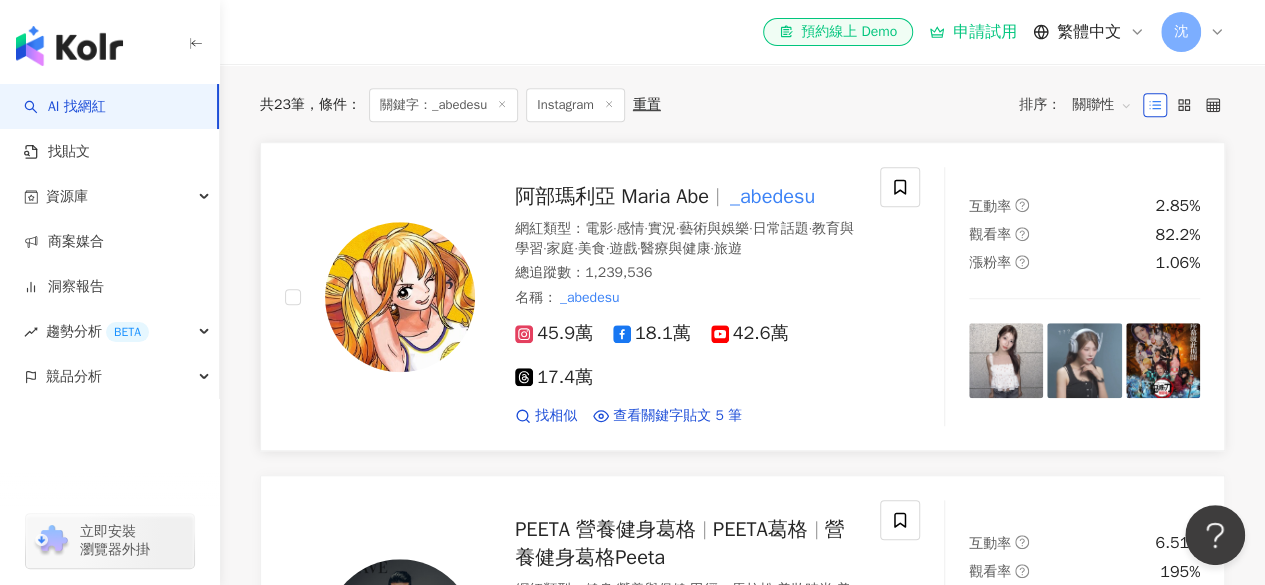 click at bounding box center [1084, 360] 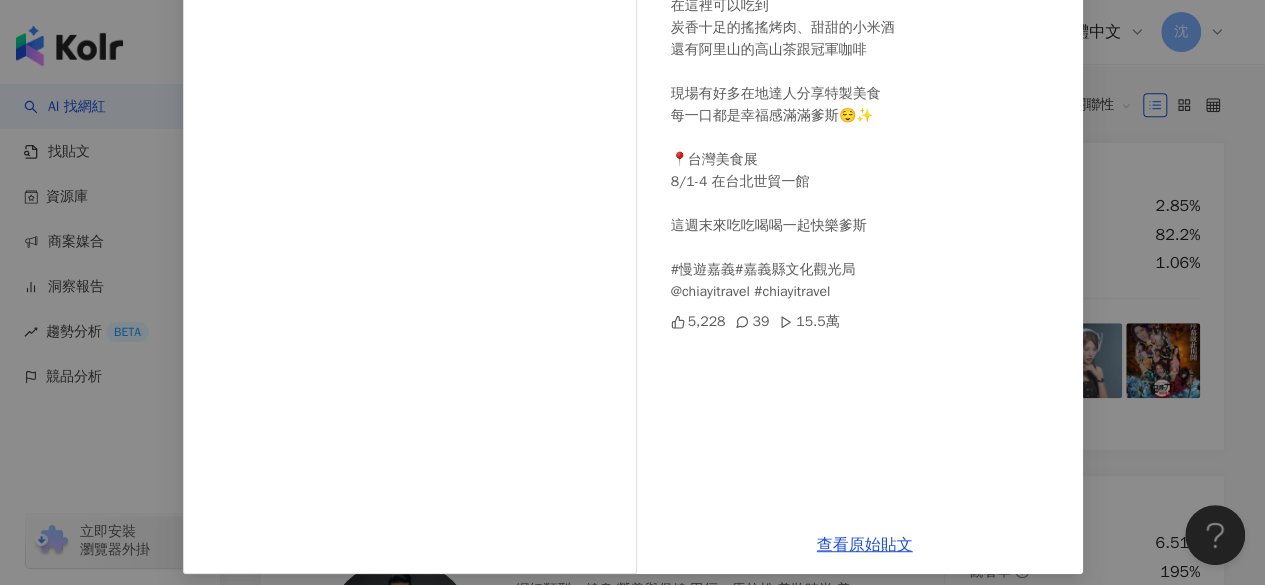 scroll, scrollTop: 100, scrollLeft: 0, axis: vertical 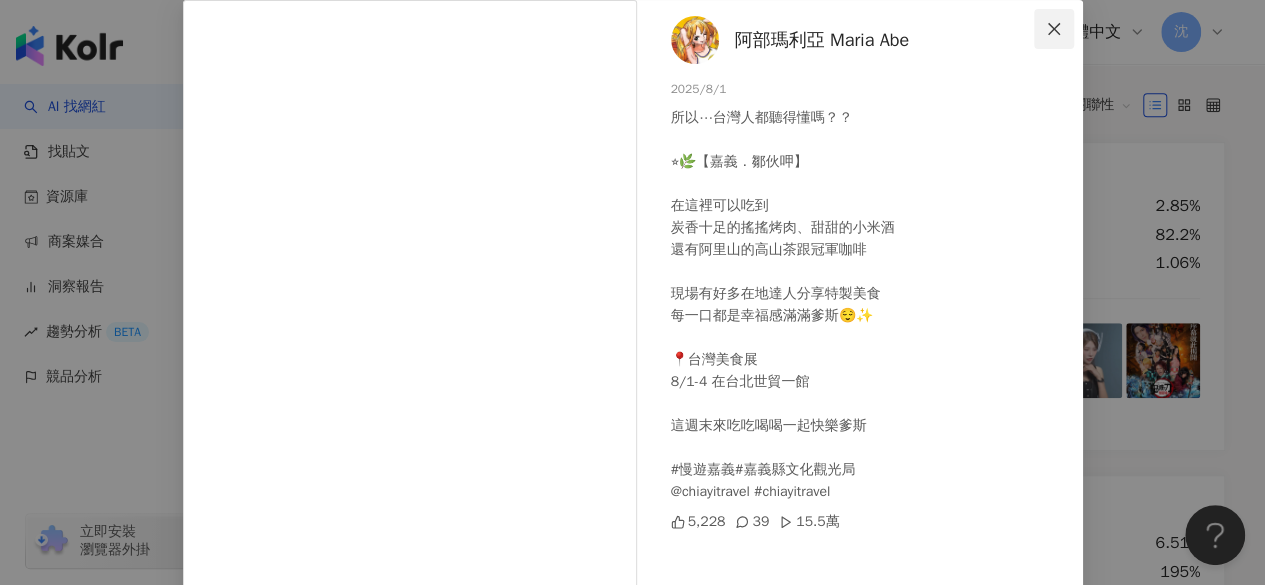 click 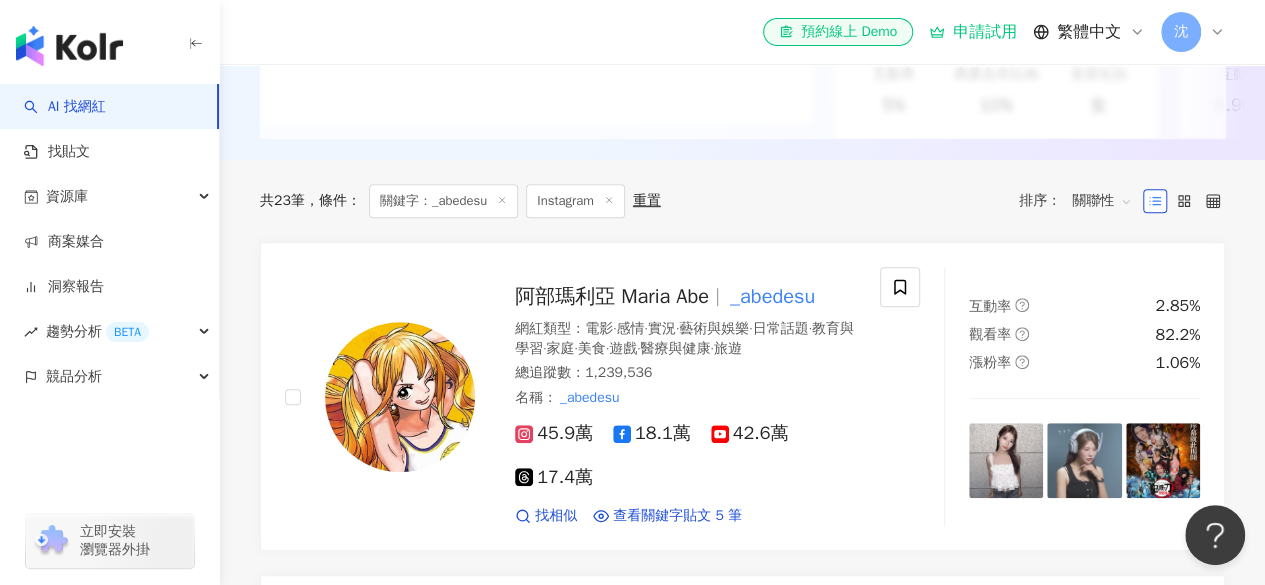 scroll, scrollTop: 600, scrollLeft: 0, axis: vertical 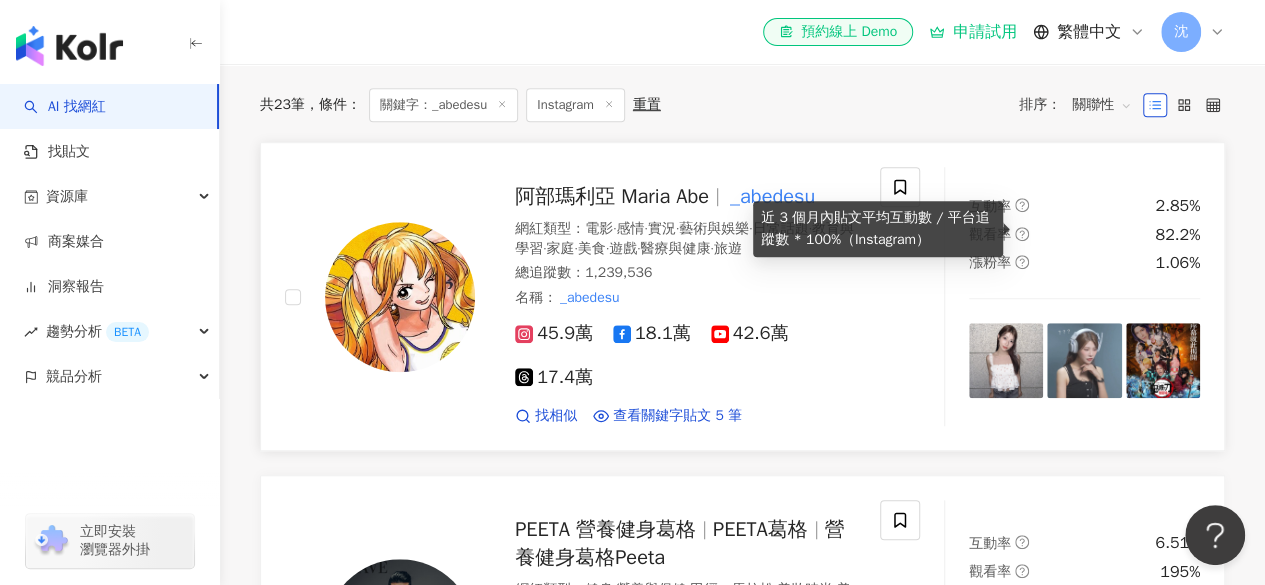 click 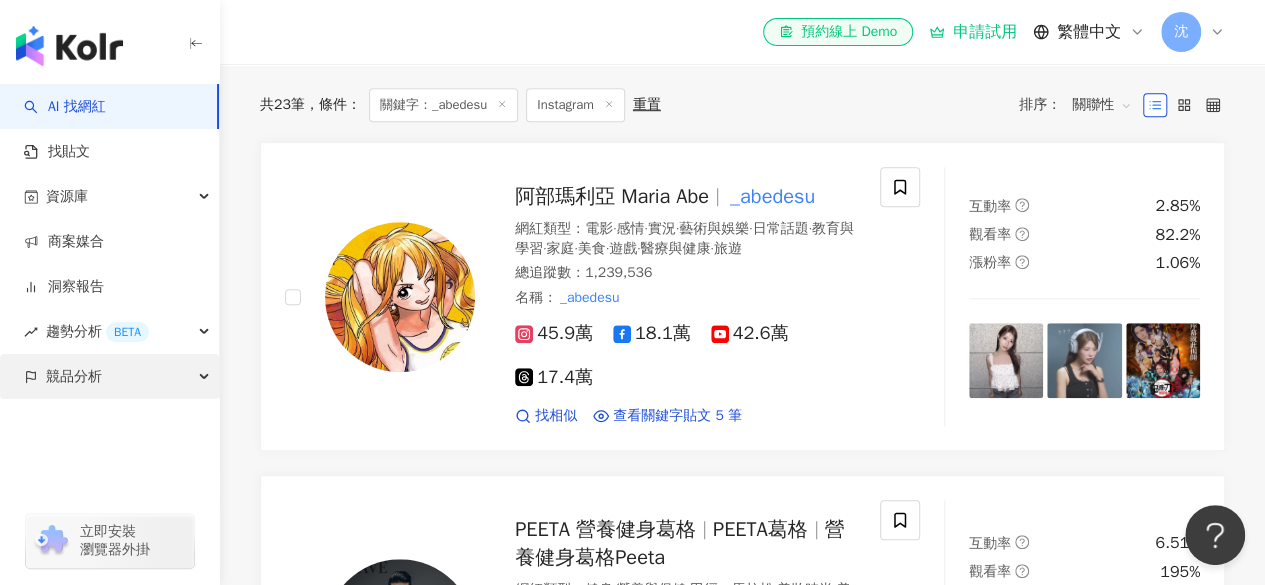 click on "競品分析" at bounding box center [74, 376] 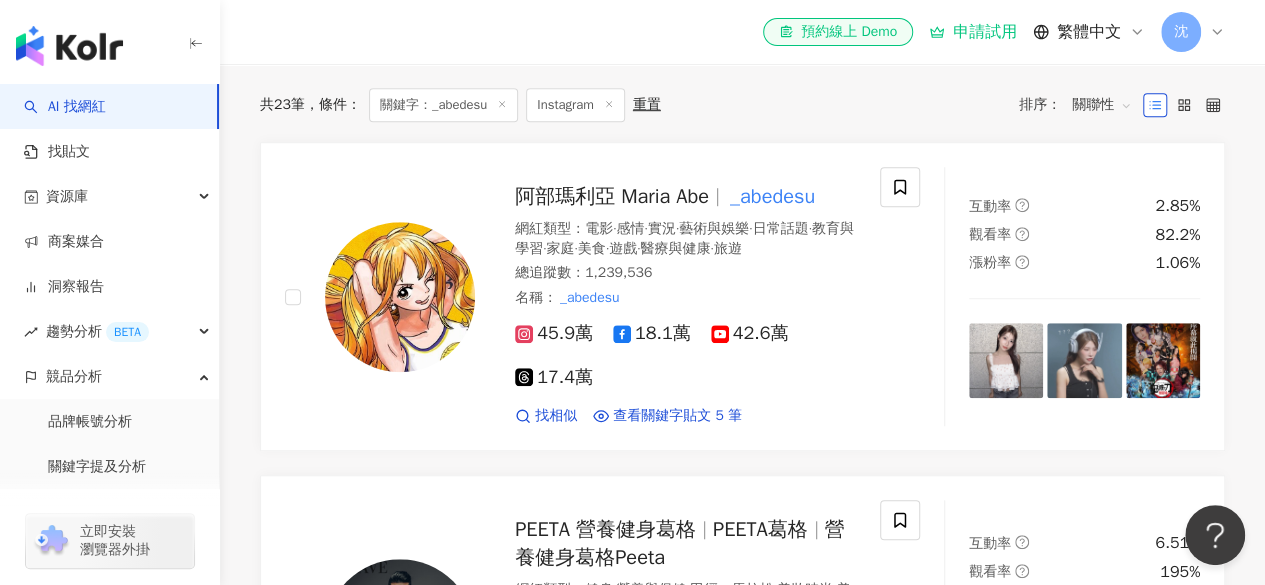 click at bounding box center (69, 46) 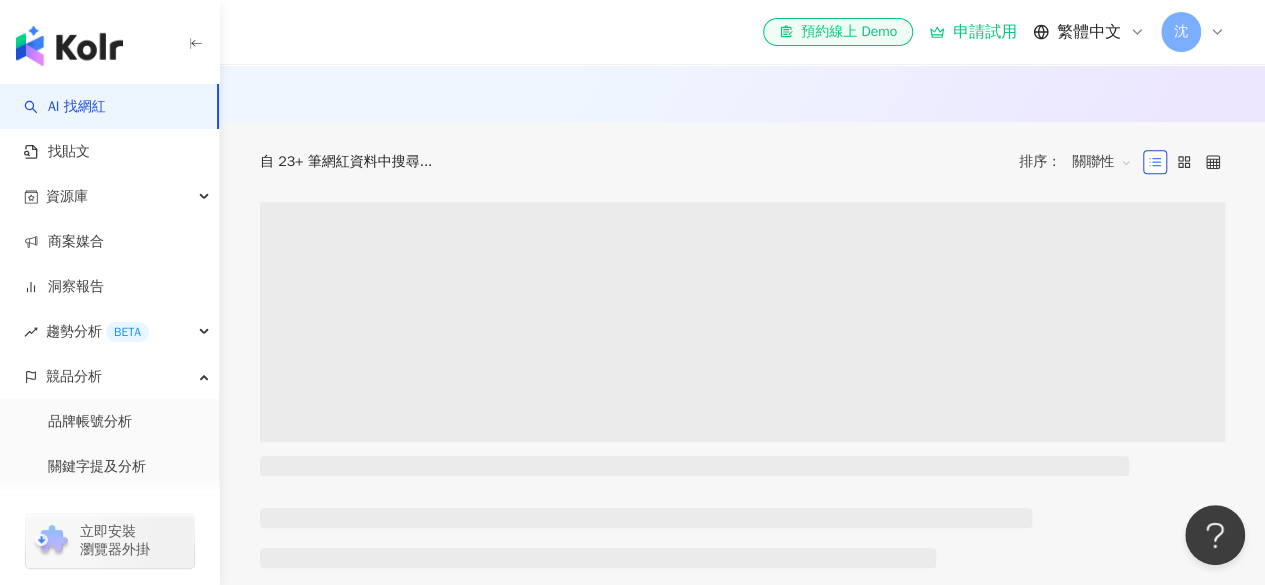 type 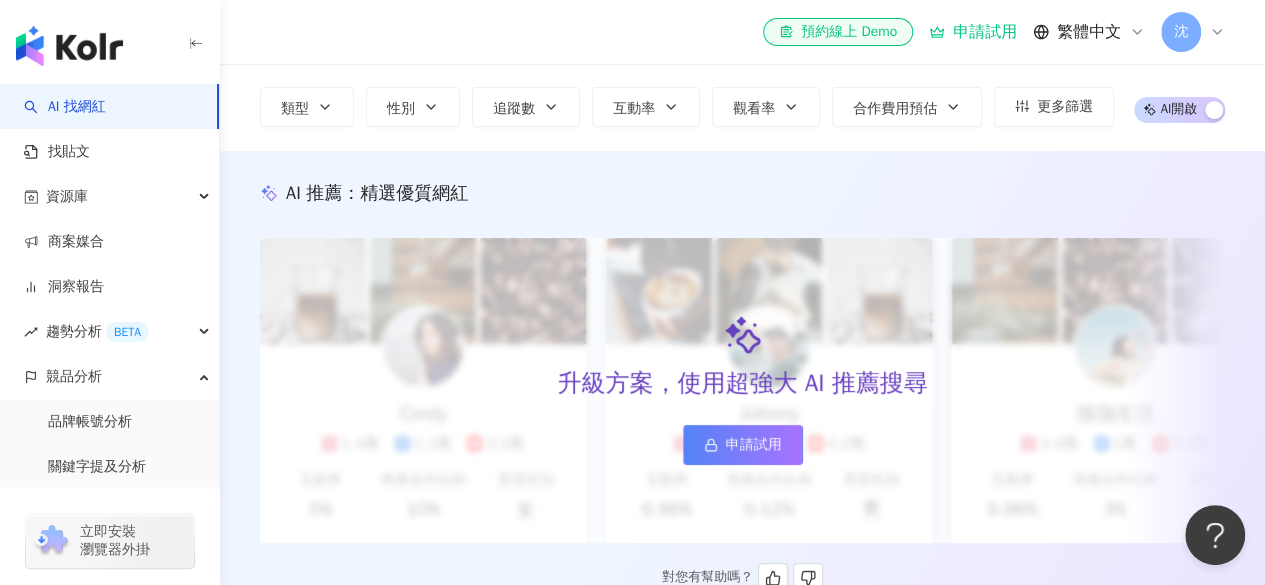 scroll, scrollTop: 0, scrollLeft: 0, axis: both 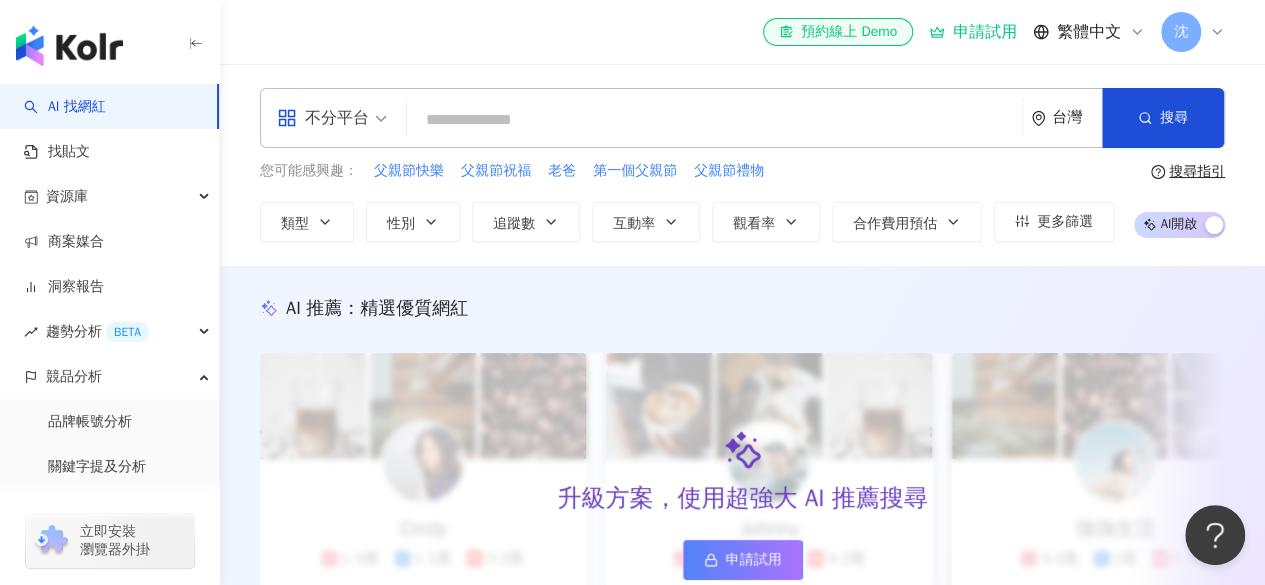 click at bounding box center (110, 42) 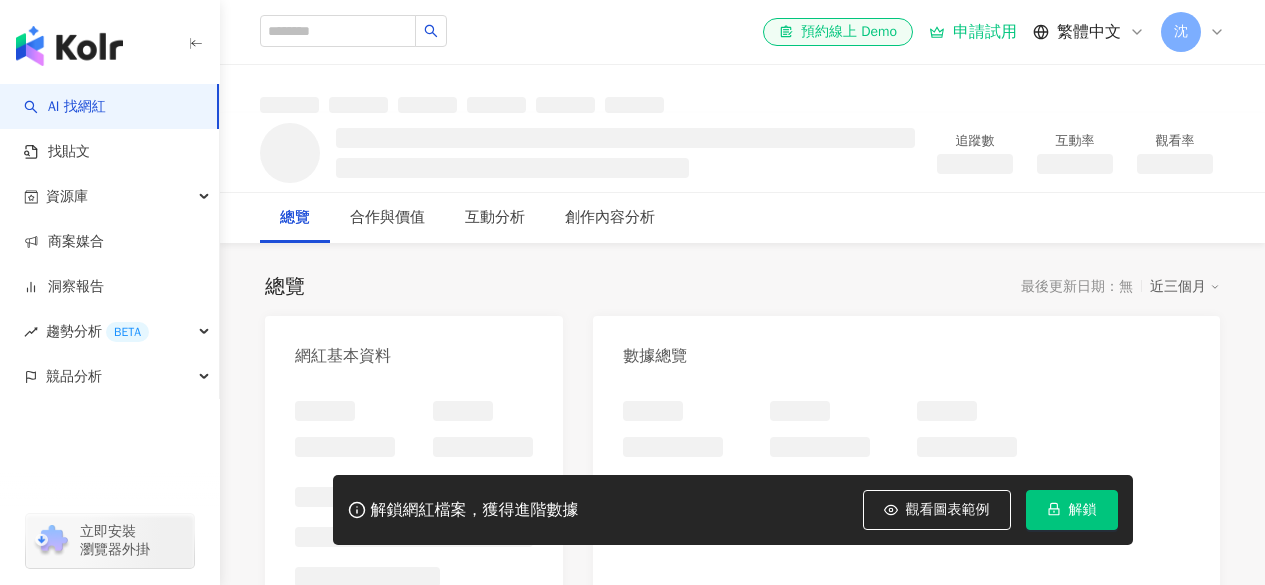 scroll, scrollTop: 0, scrollLeft: 0, axis: both 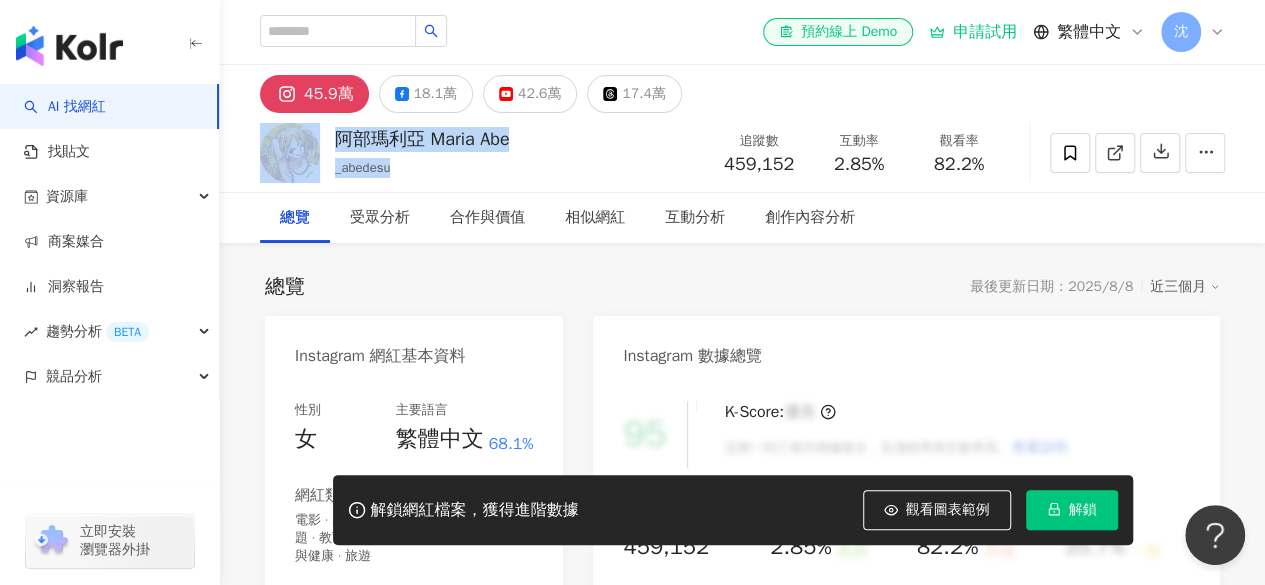 drag, startPoint x: 392, startPoint y: 167, endPoint x: 324, endPoint y: 165, distance: 68.0294 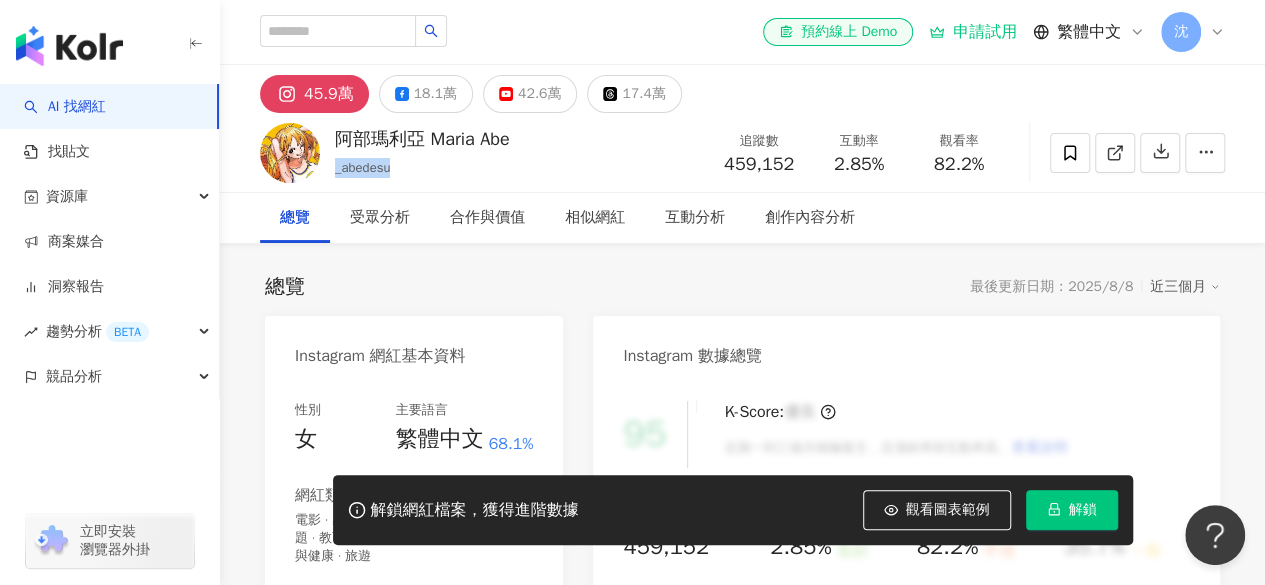 drag, startPoint x: 337, startPoint y: 171, endPoint x: 390, endPoint y: 170, distance: 53.009434 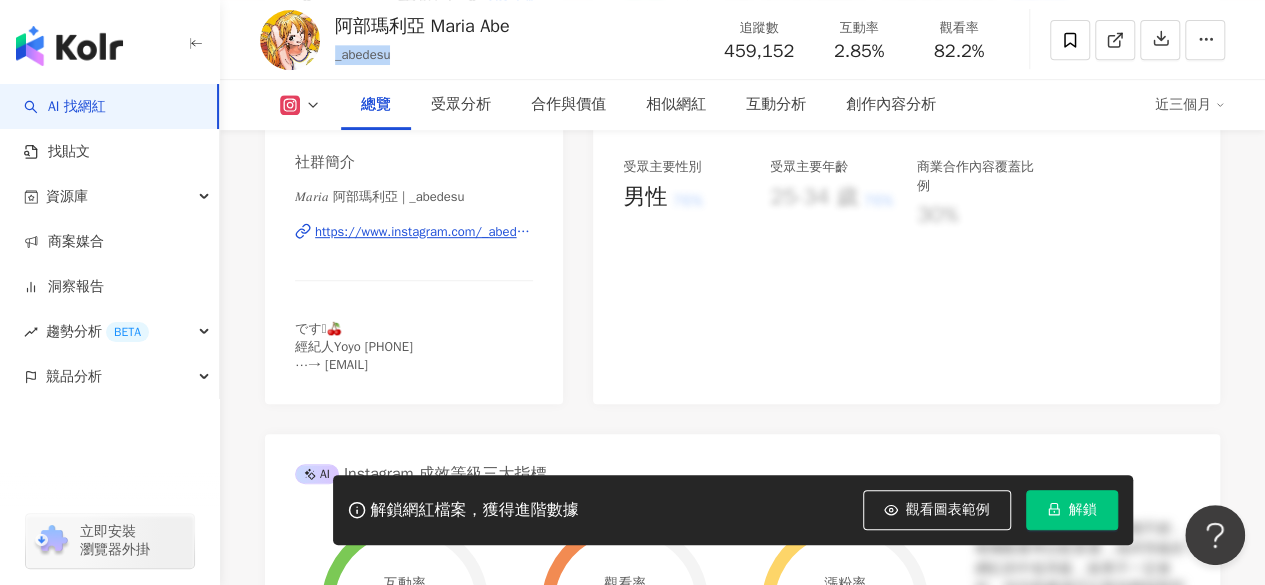 scroll, scrollTop: 400, scrollLeft: 0, axis: vertical 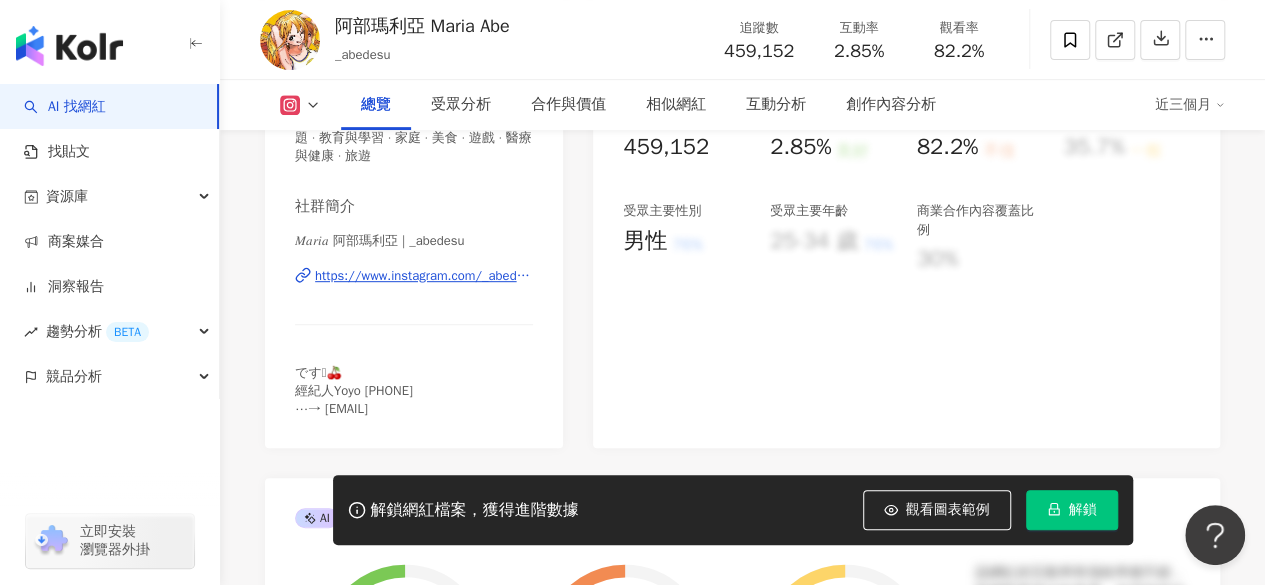 click on "です🩶🍒
經紀人Yoyo 0956178599
⋯→ abedesuofficial@gmail.com" at bounding box center [354, 390] 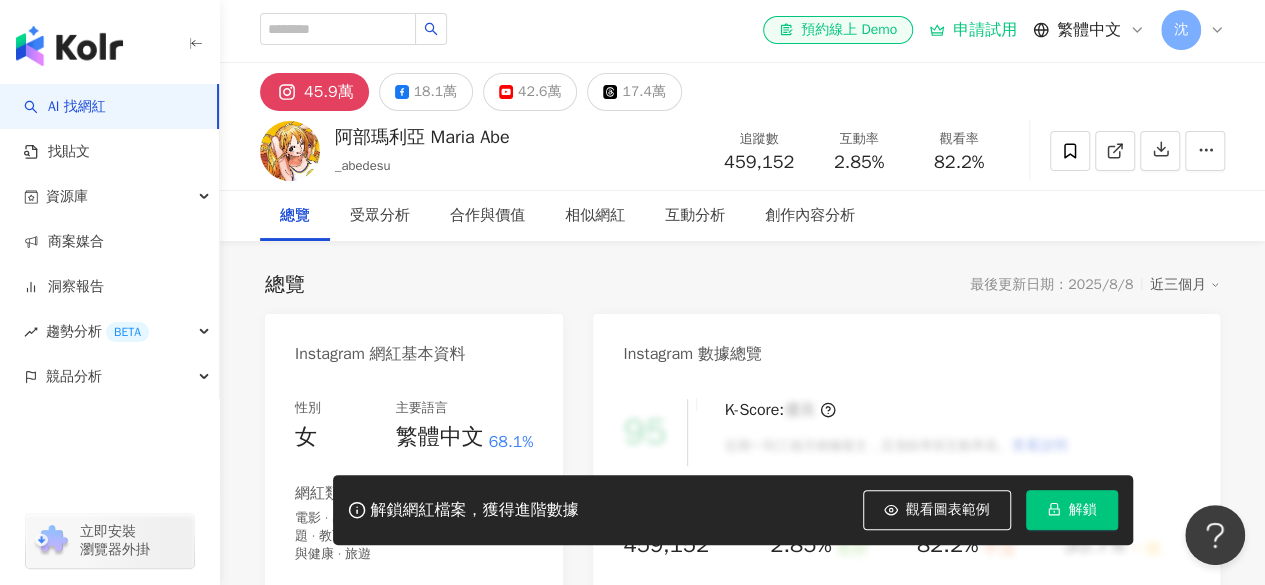 scroll, scrollTop: 0, scrollLeft: 0, axis: both 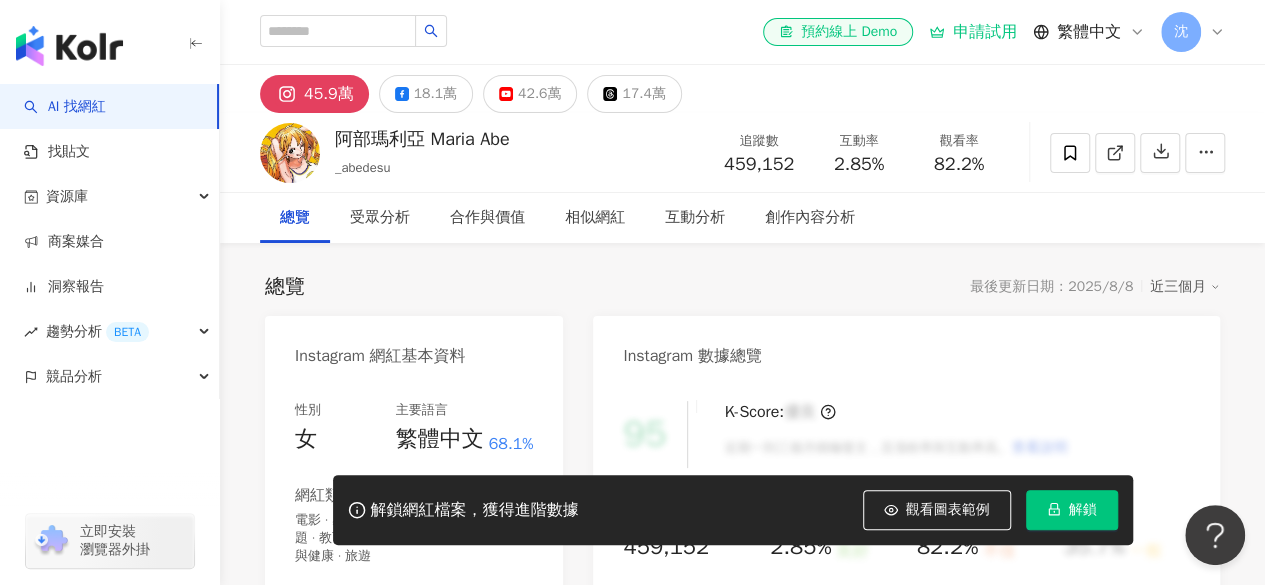click at bounding box center [69, 46] 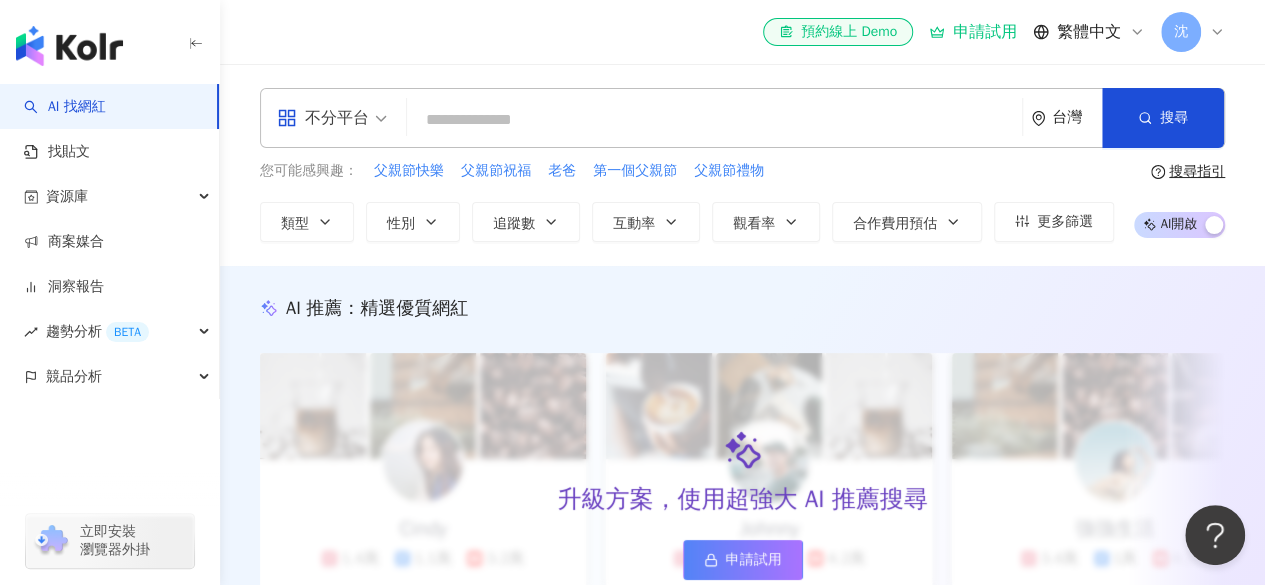 click at bounding box center (714, 120) 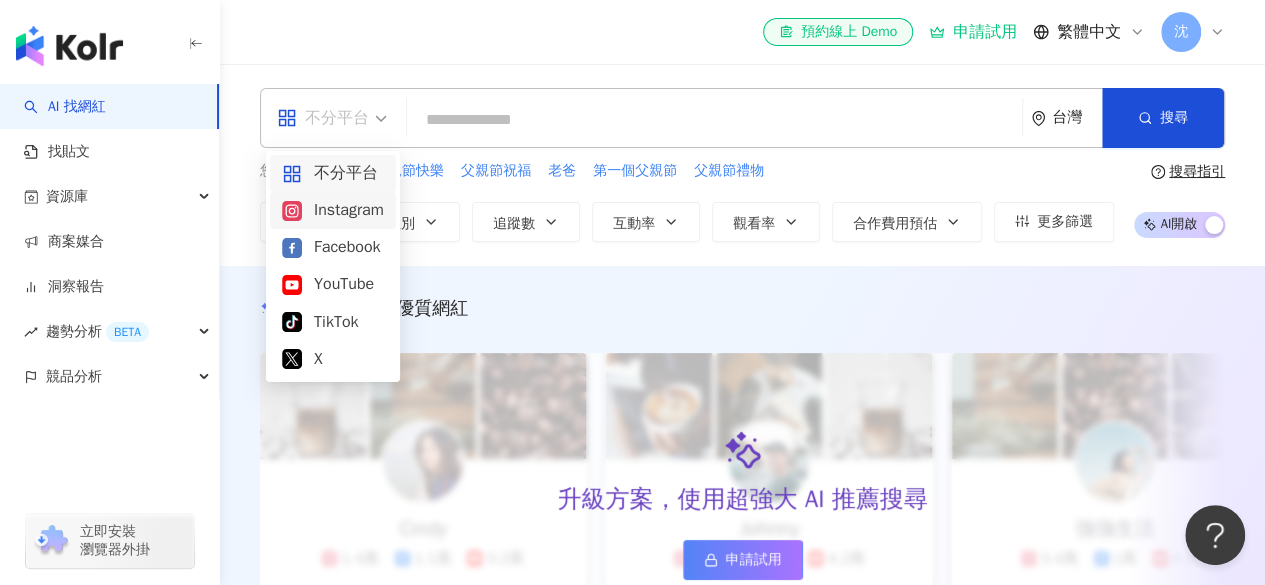 click on "Instagram" at bounding box center (333, 210) 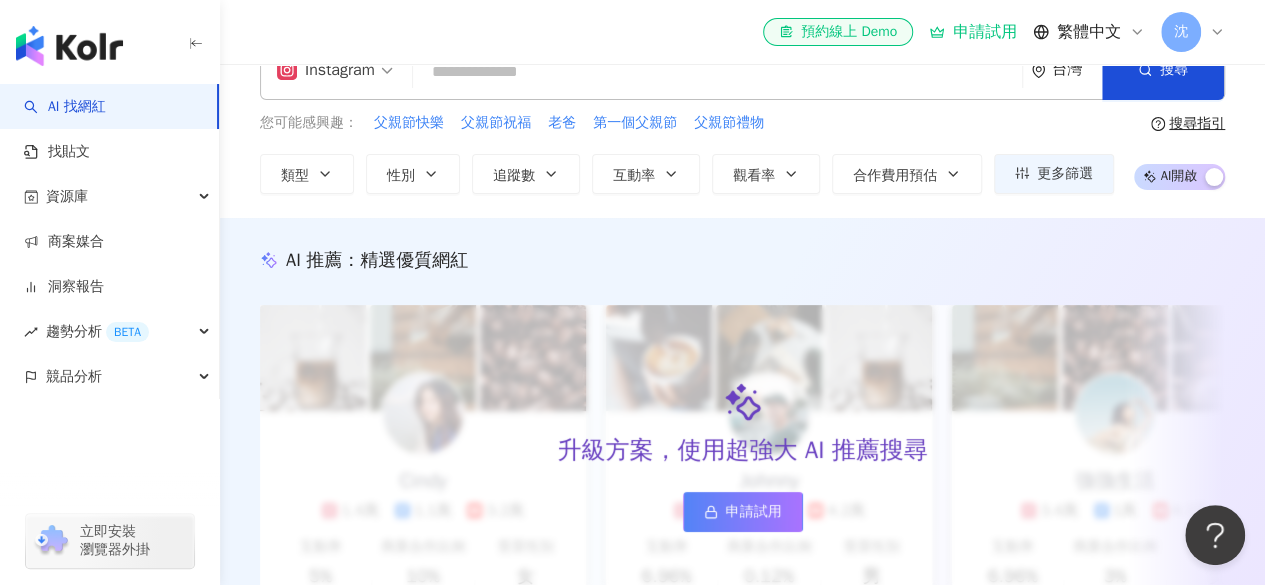 scroll, scrollTop: 0, scrollLeft: 0, axis: both 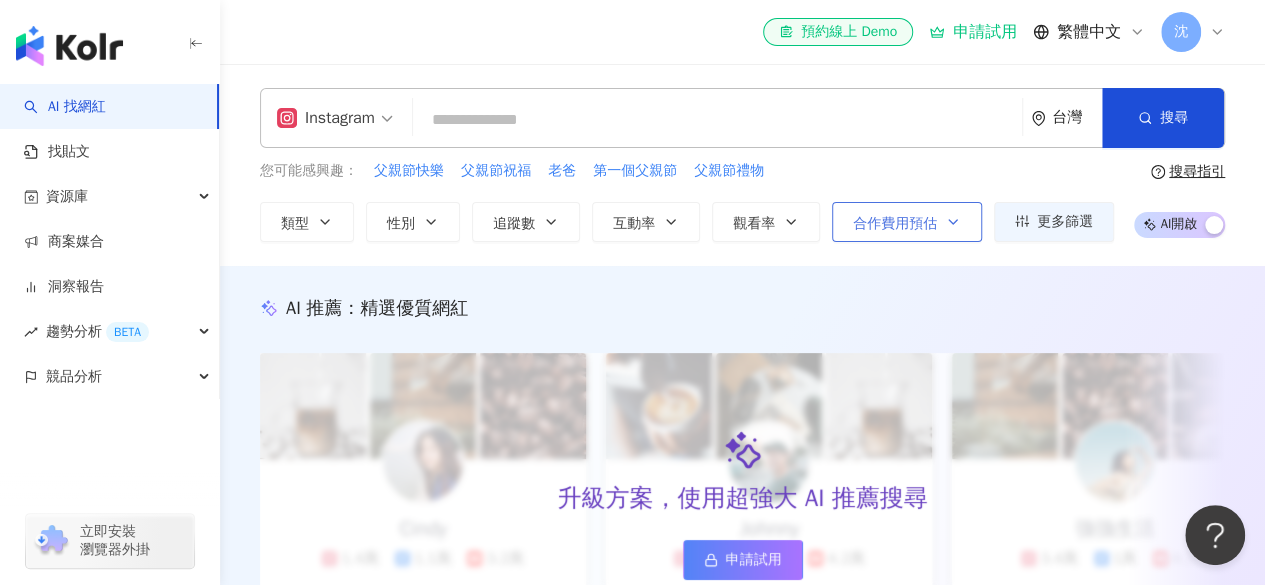 click on "合作費用預估" at bounding box center [895, 224] 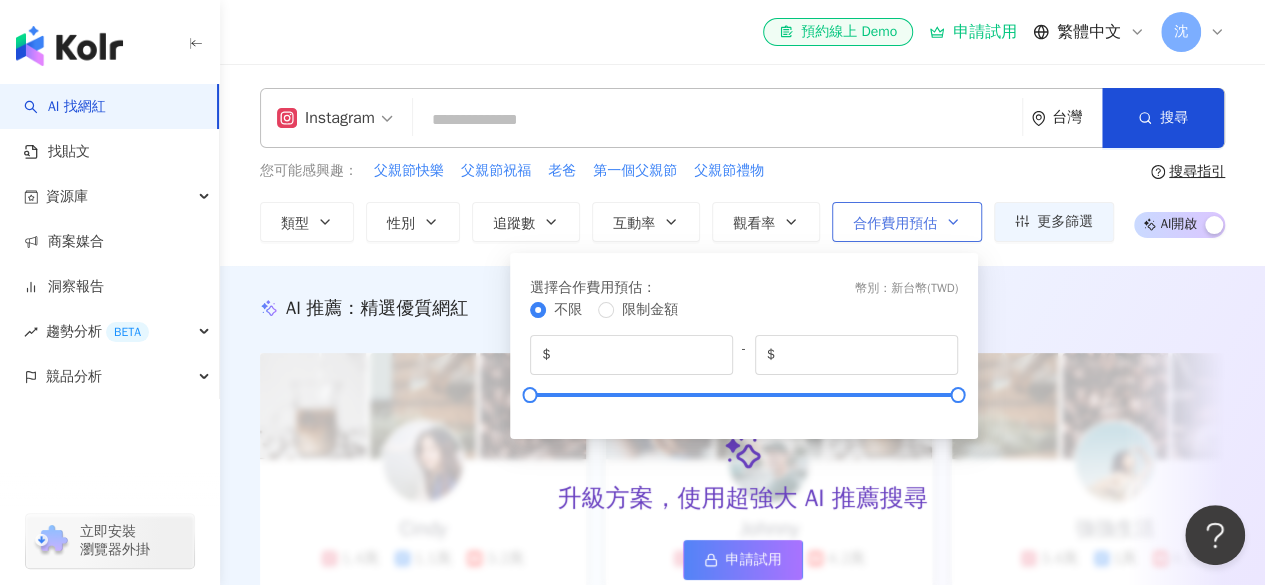 click on "合作費用預估" at bounding box center (895, 224) 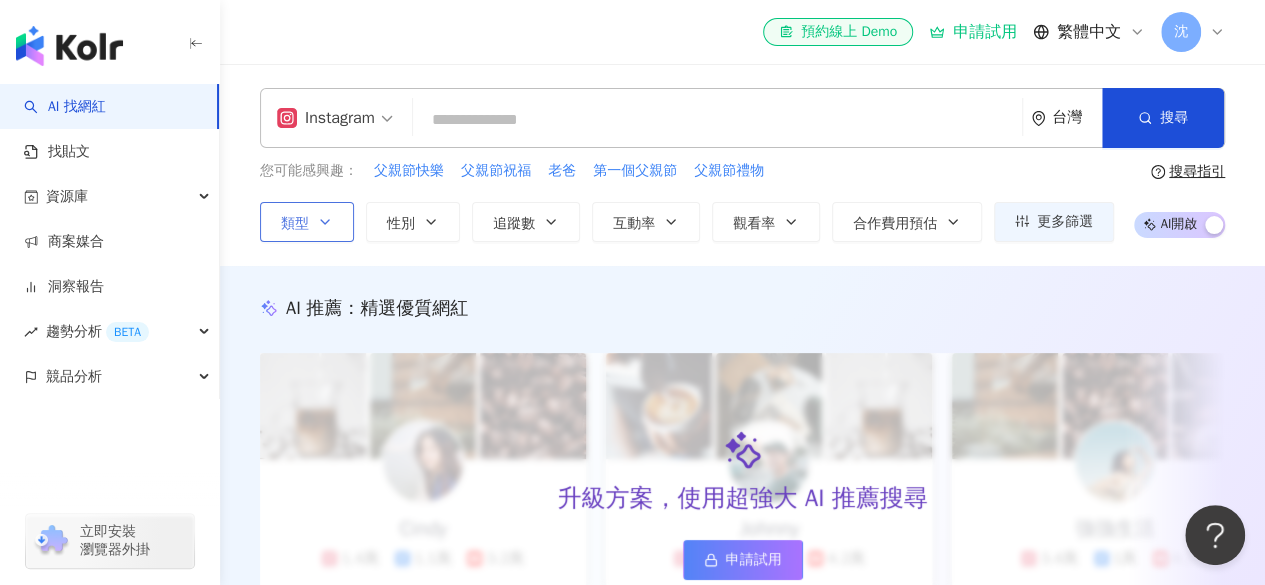 click on "類型" at bounding box center [307, 222] 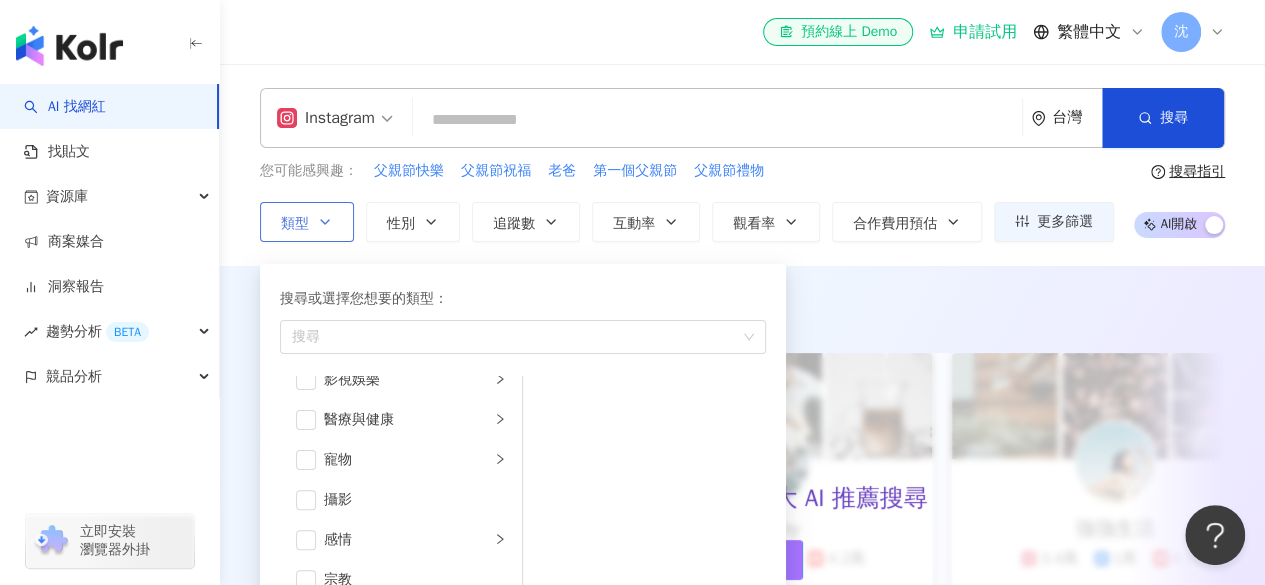 scroll, scrollTop: 692, scrollLeft: 0, axis: vertical 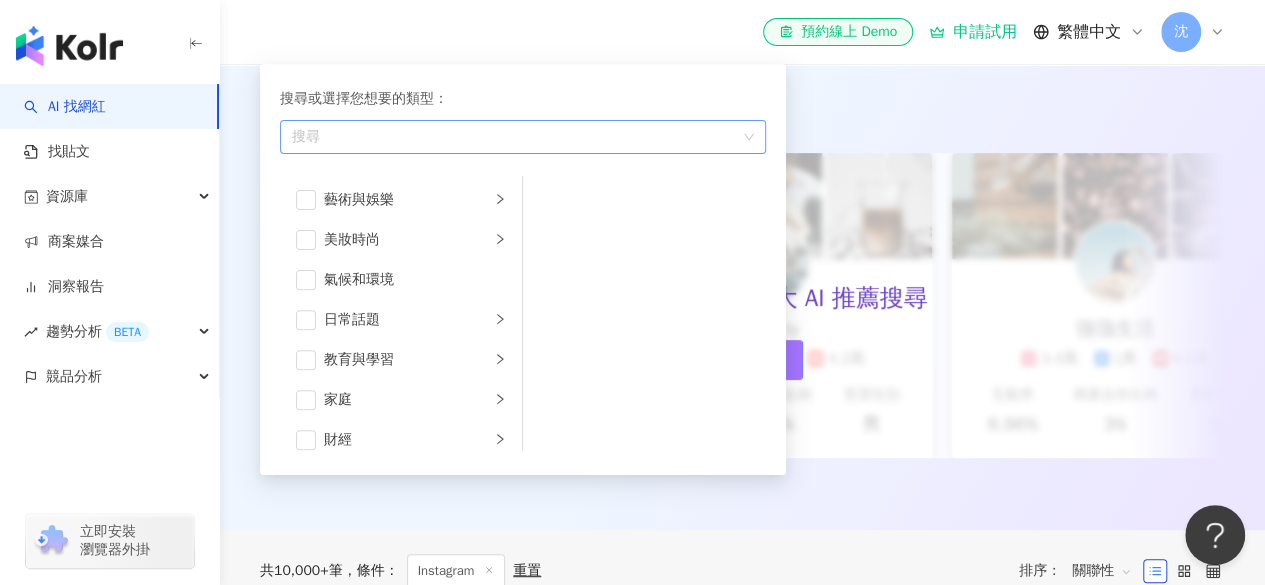 click at bounding box center (512, 136) 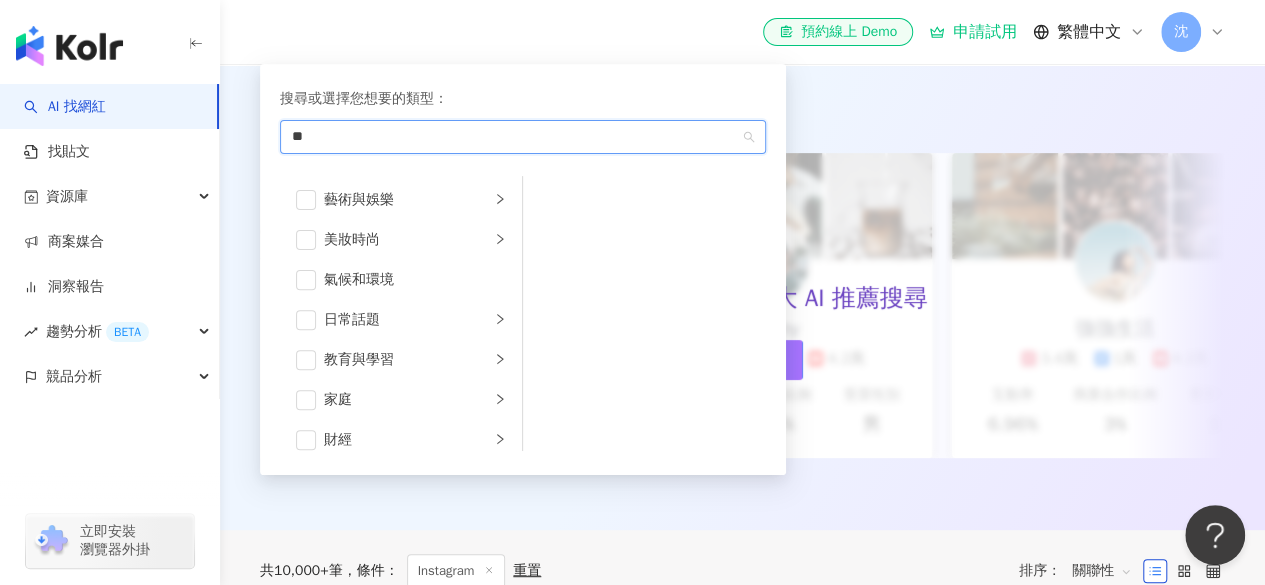 type on "*" 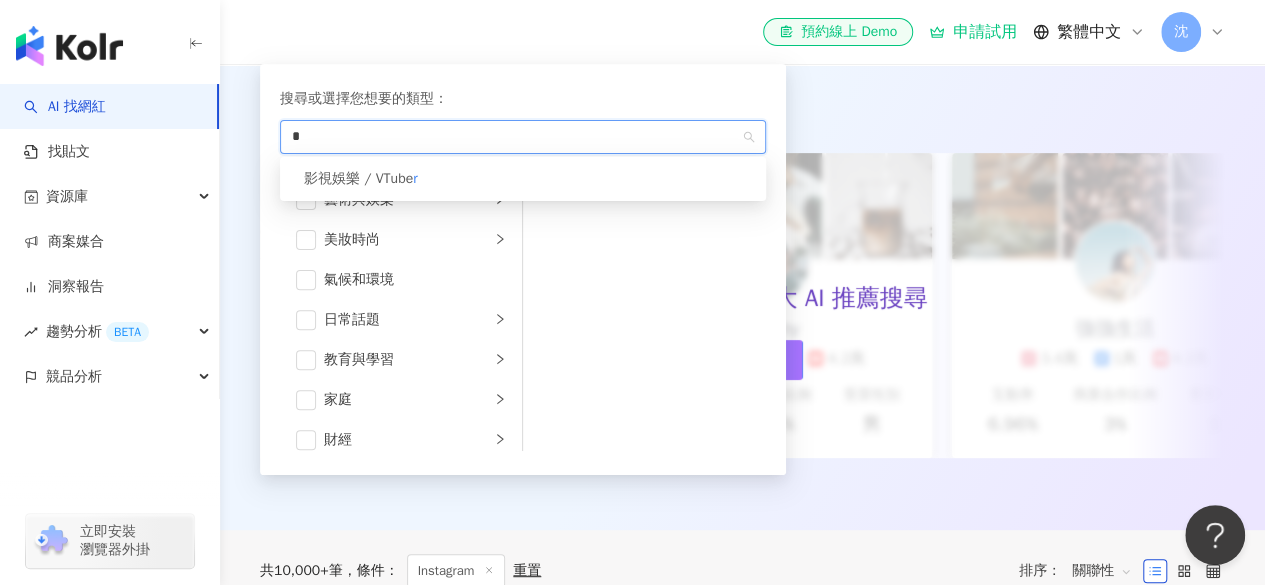 type 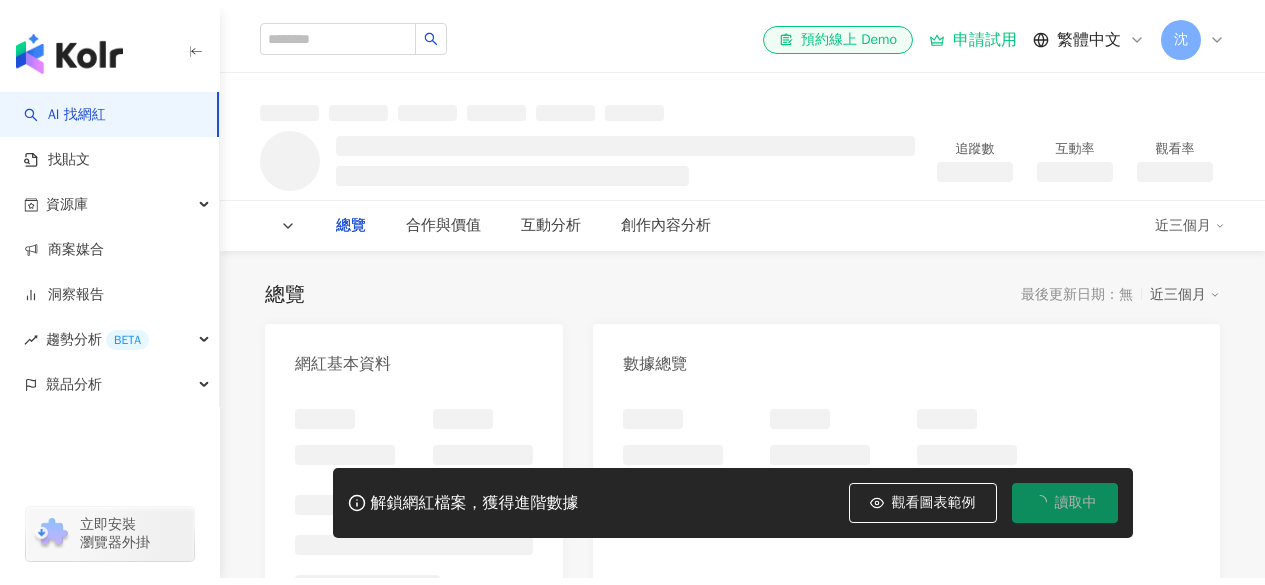 scroll, scrollTop: 0, scrollLeft: 0, axis: both 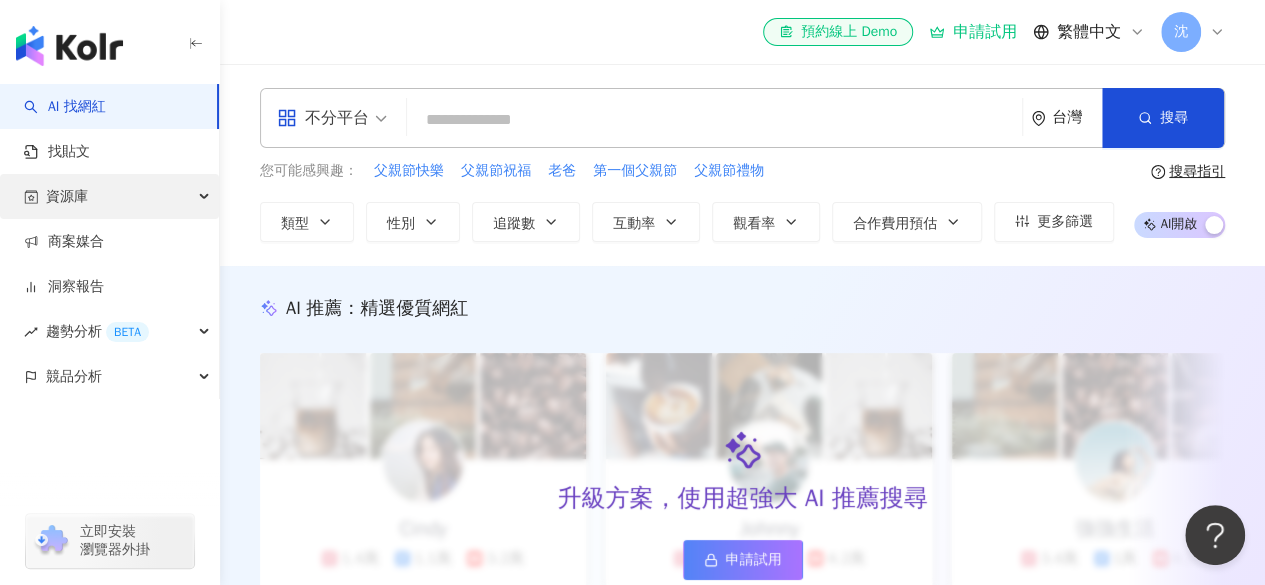 click on "資源庫" at bounding box center (109, 196) 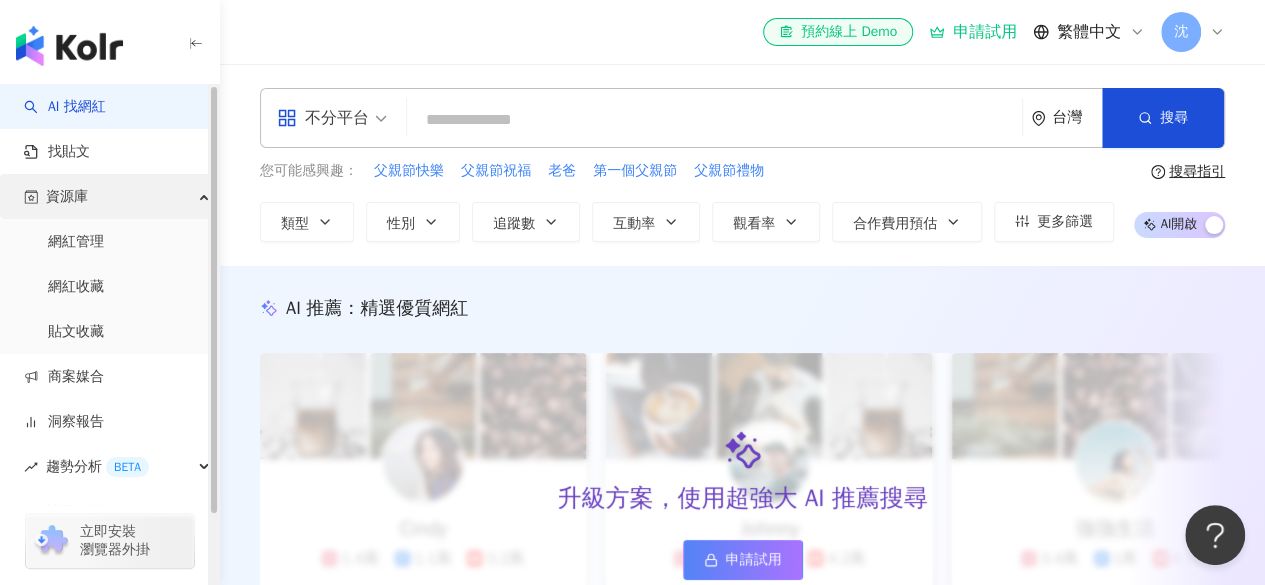 click on "資源庫" at bounding box center (109, 196) 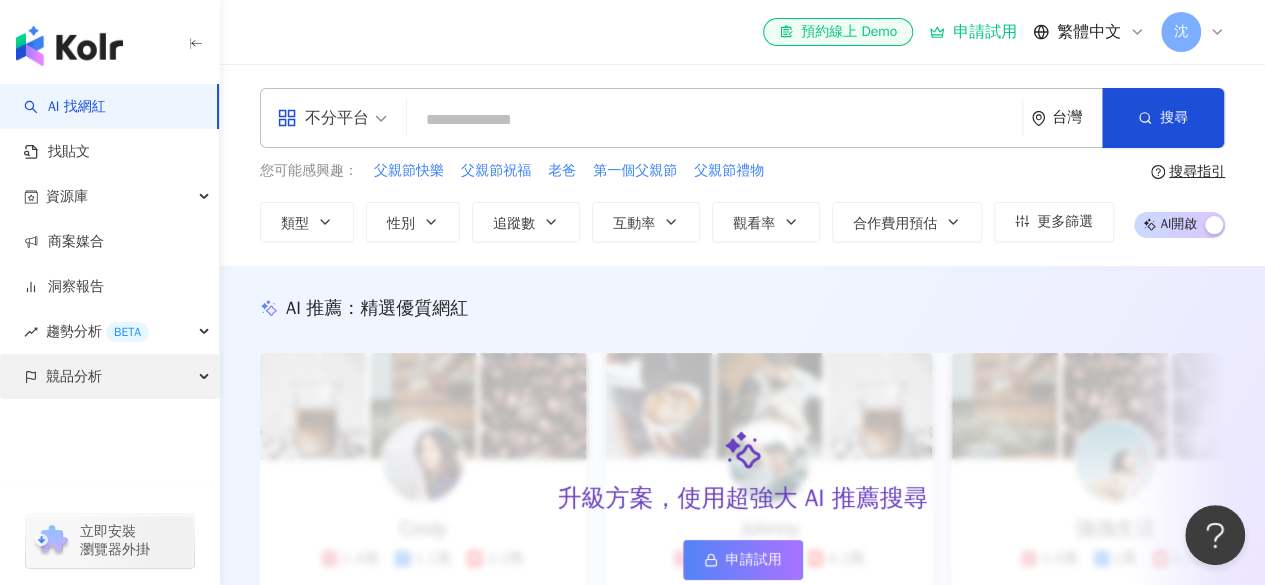 click on "競品分析" at bounding box center (109, 376) 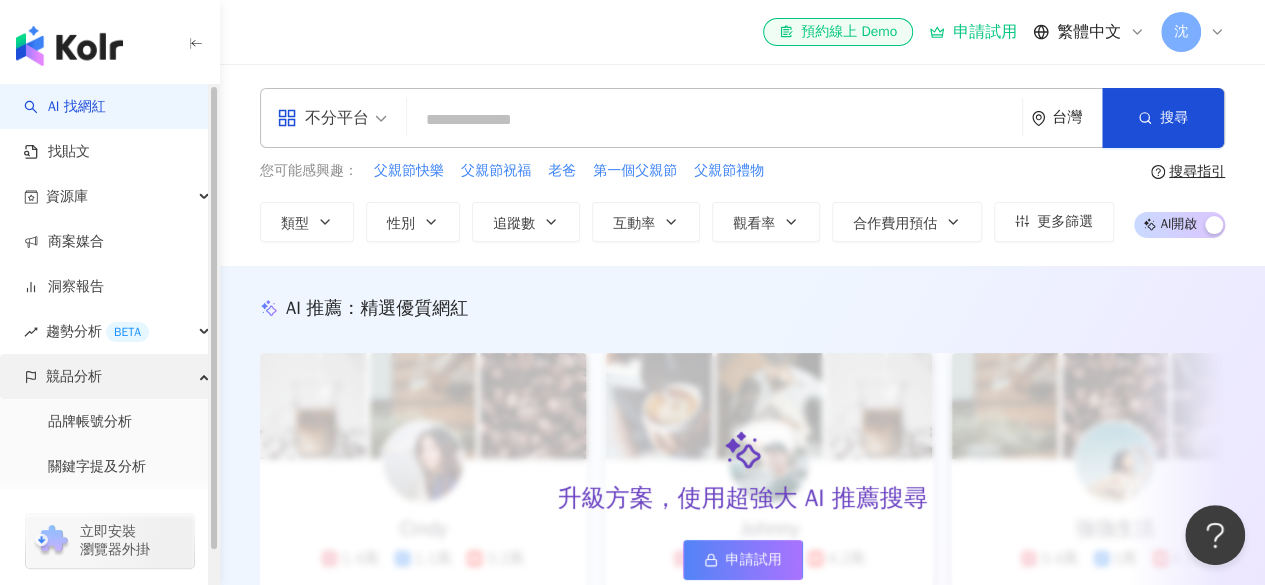 scroll, scrollTop: 36, scrollLeft: 0, axis: vertical 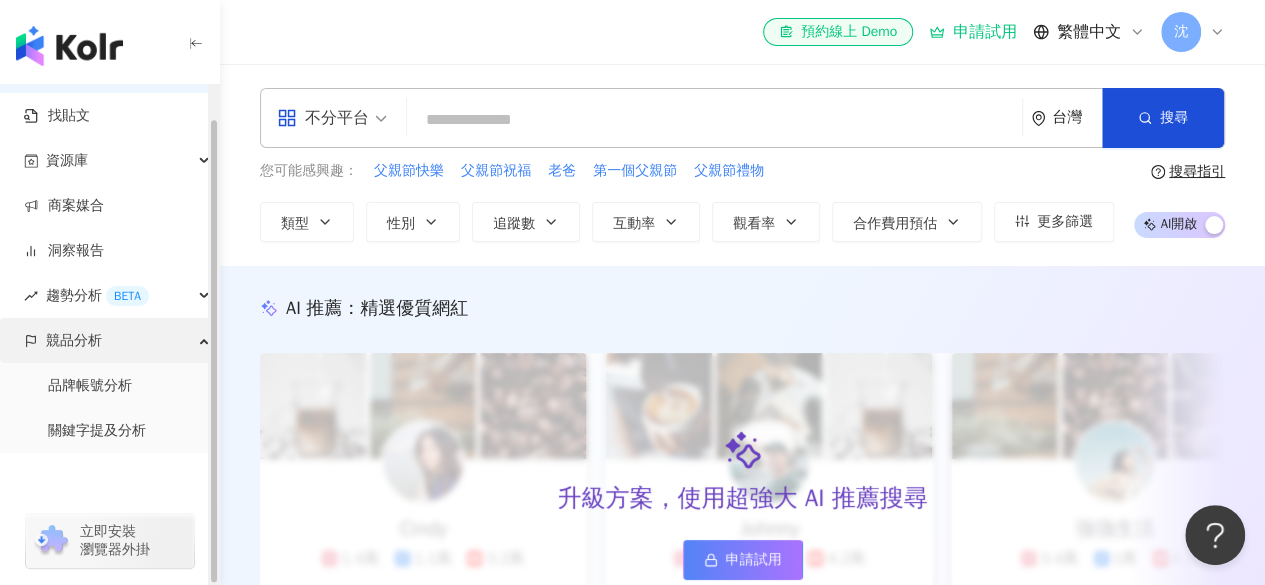 click on "競品分析" at bounding box center (109, 340) 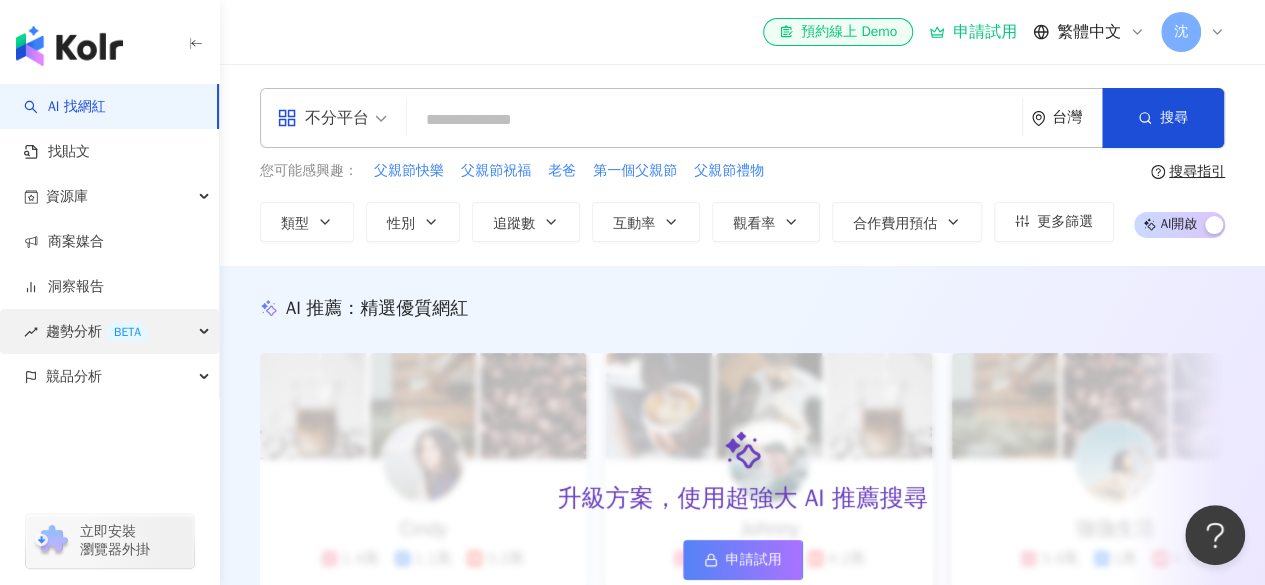 click on "趨勢分析 BETA" at bounding box center [109, 331] 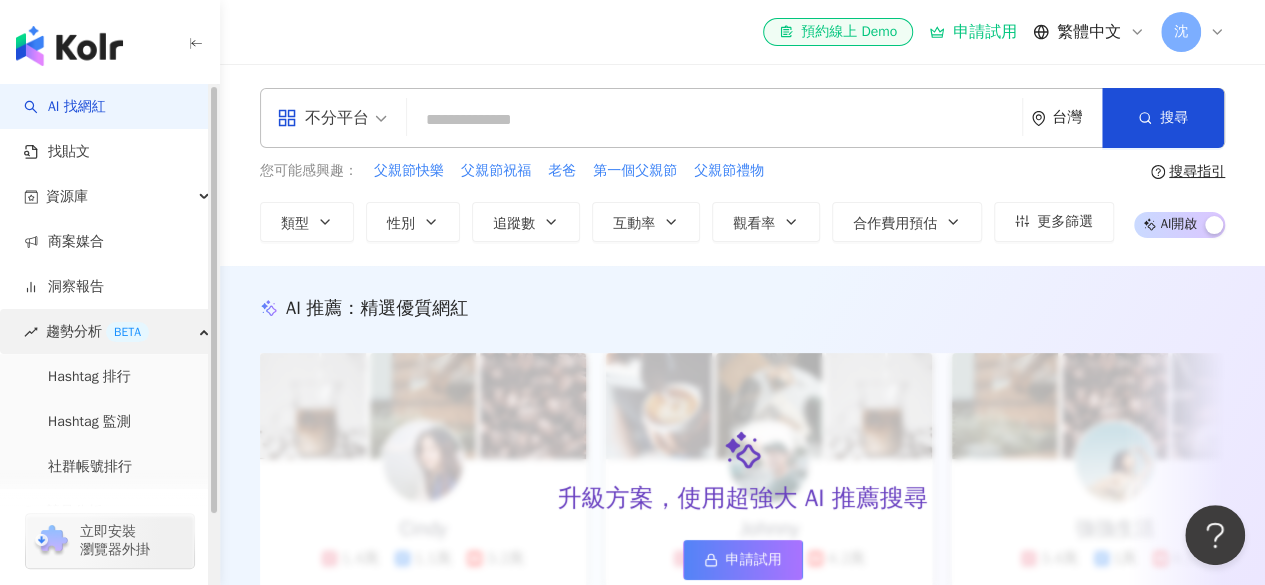click on "趨勢分析 BETA" at bounding box center [109, 331] 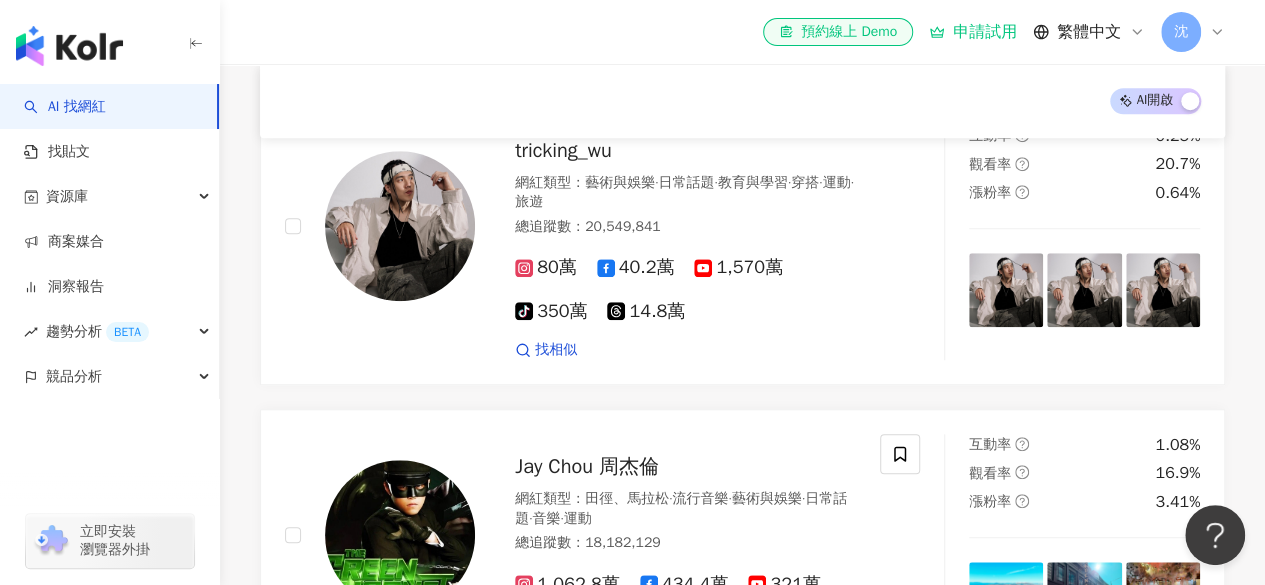 scroll, scrollTop: 714, scrollLeft: 0, axis: vertical 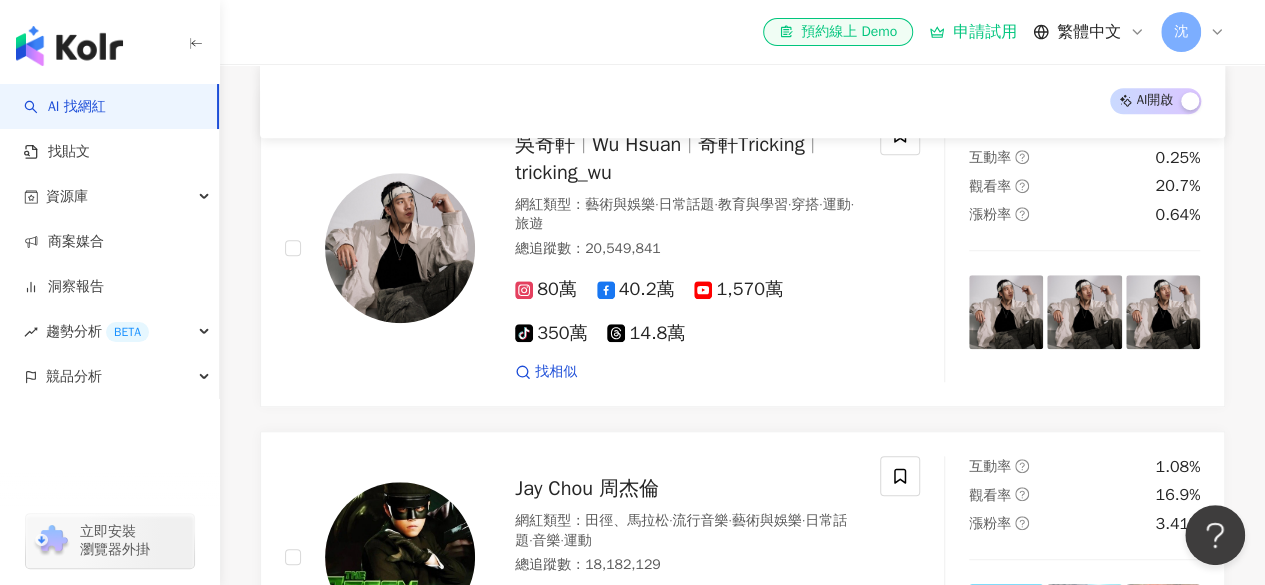 click on "申請試用" at bounding box center [973, 32] 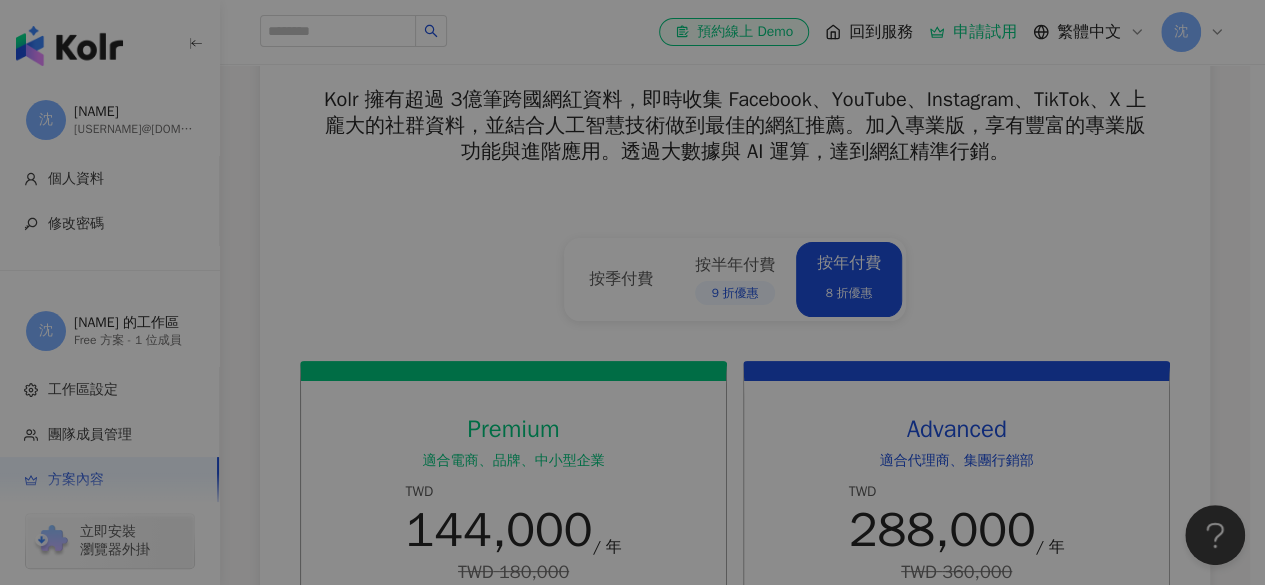 scroll, scrollTop: 0, scrollLeft: 0, axis: both 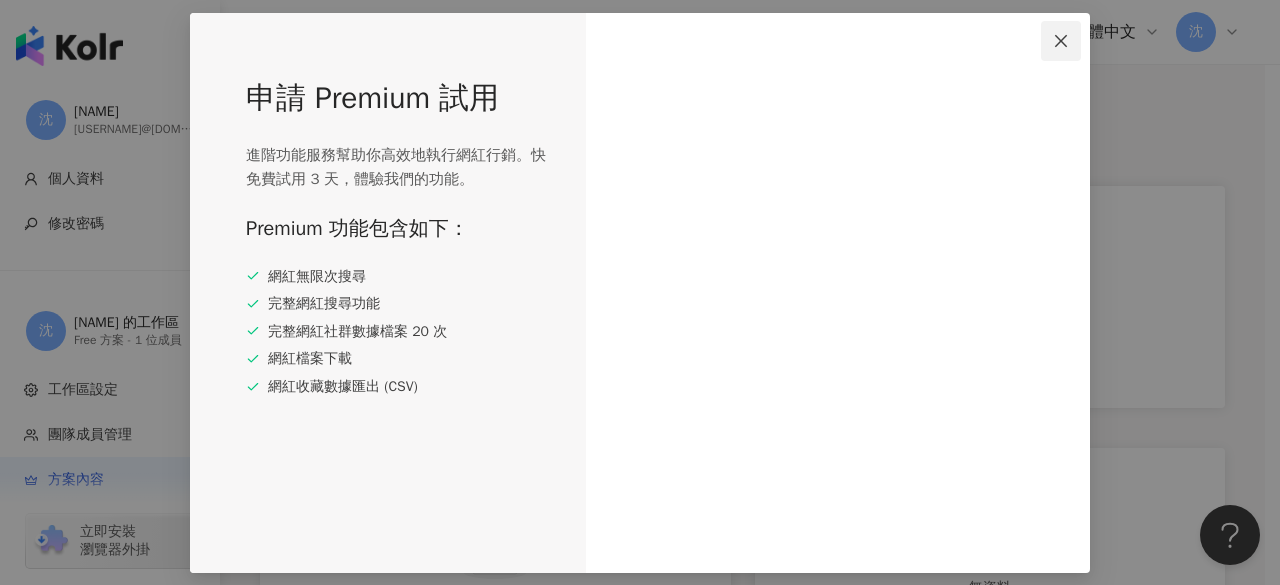 click at bounding box center [1061, 41] 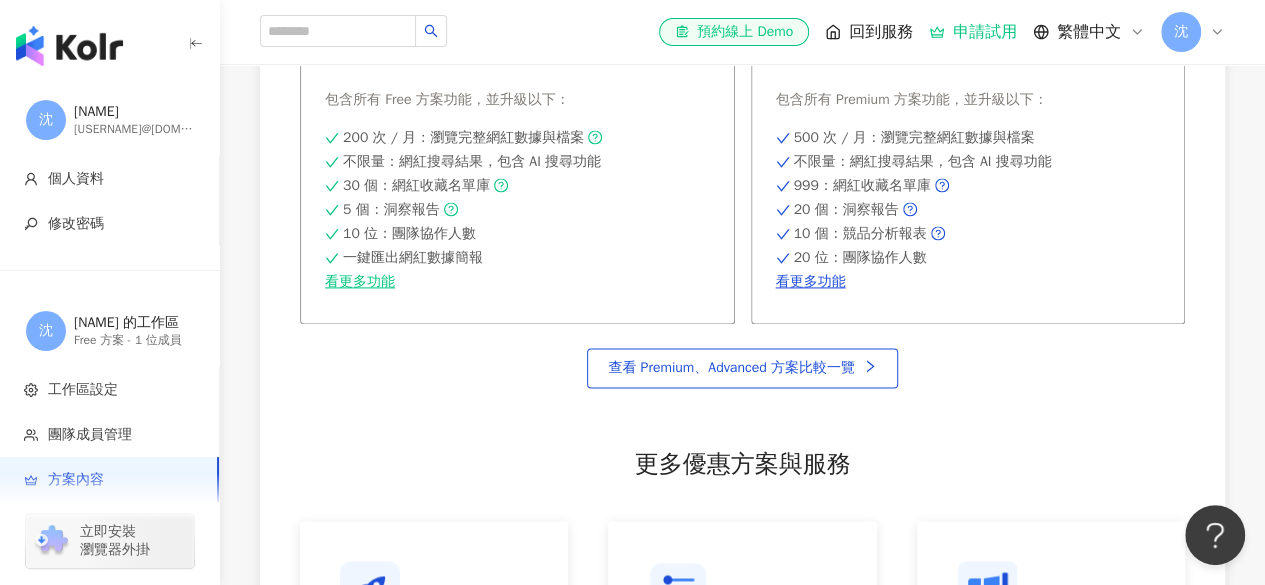scroll, scrollTop: 1310, scrollLeft: 0, axis: vertical 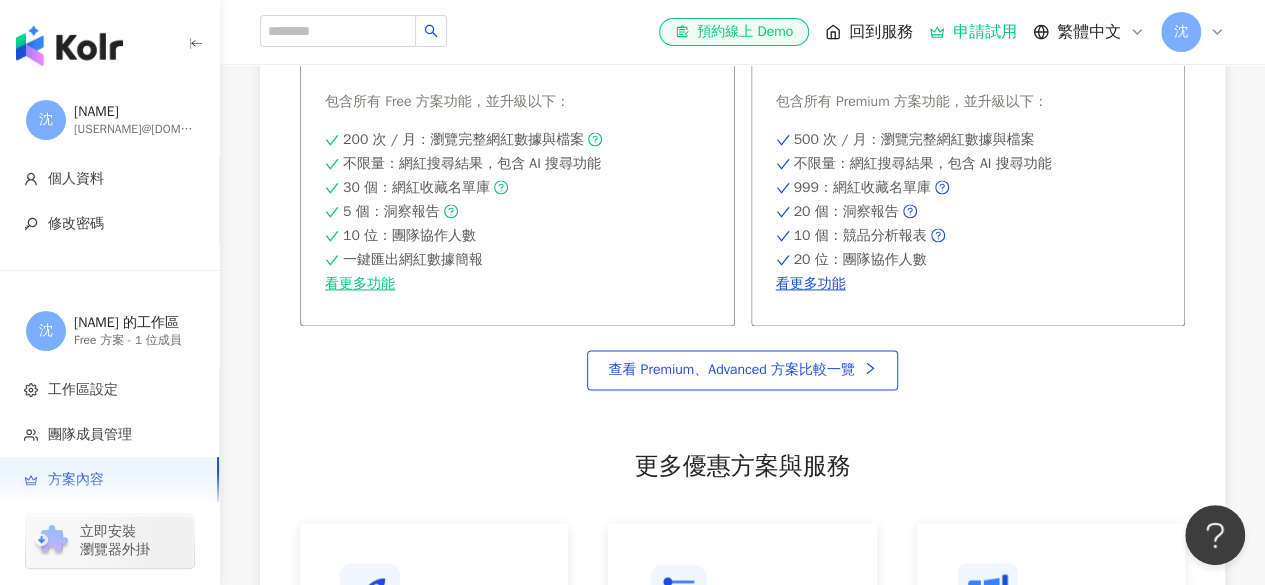 click at bounding box center [69, 46] 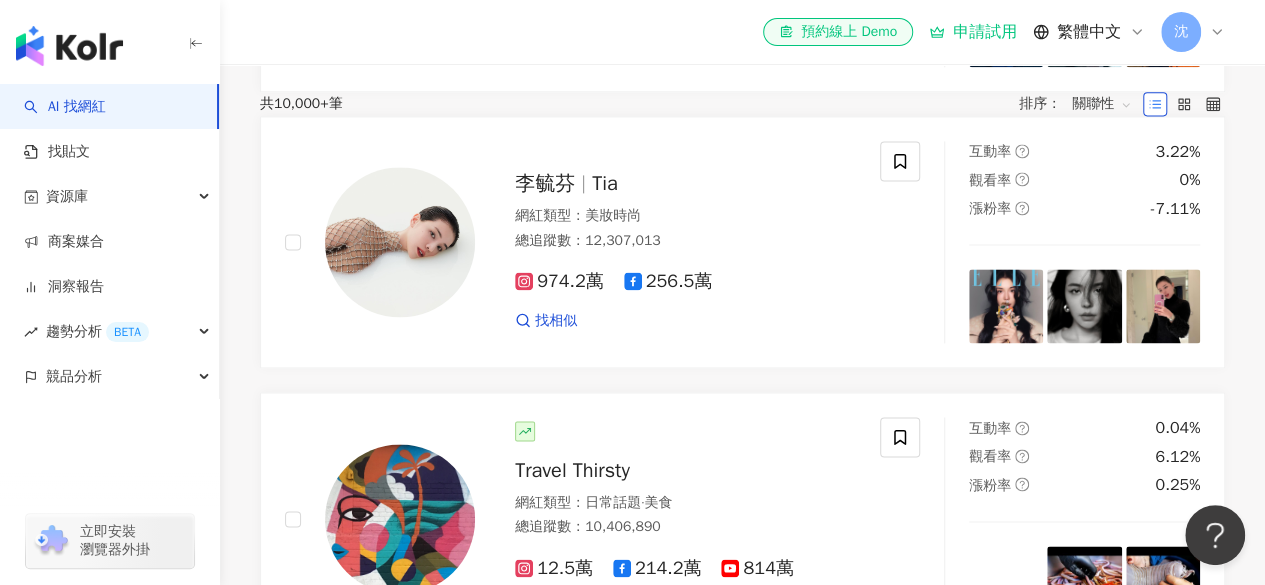 scroll, scrollTop: 0, scrollLeft: 0, axis: both 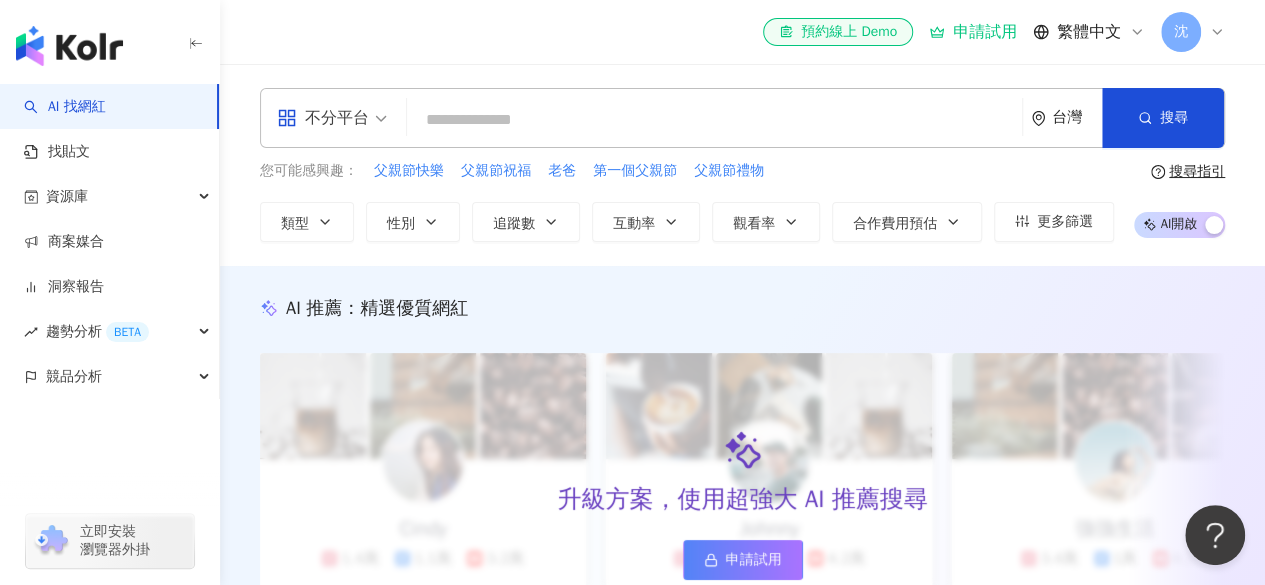 click at bounding box center (69, 46) 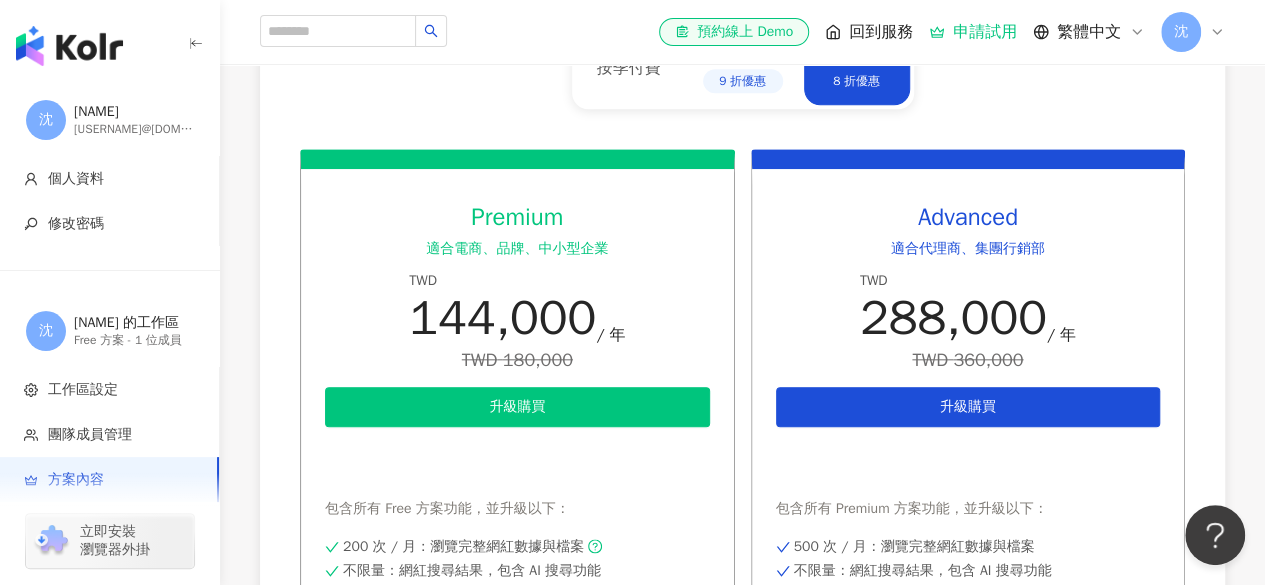 scroll, scrollTop: 308, scrollLeft: 0, axis: vertical 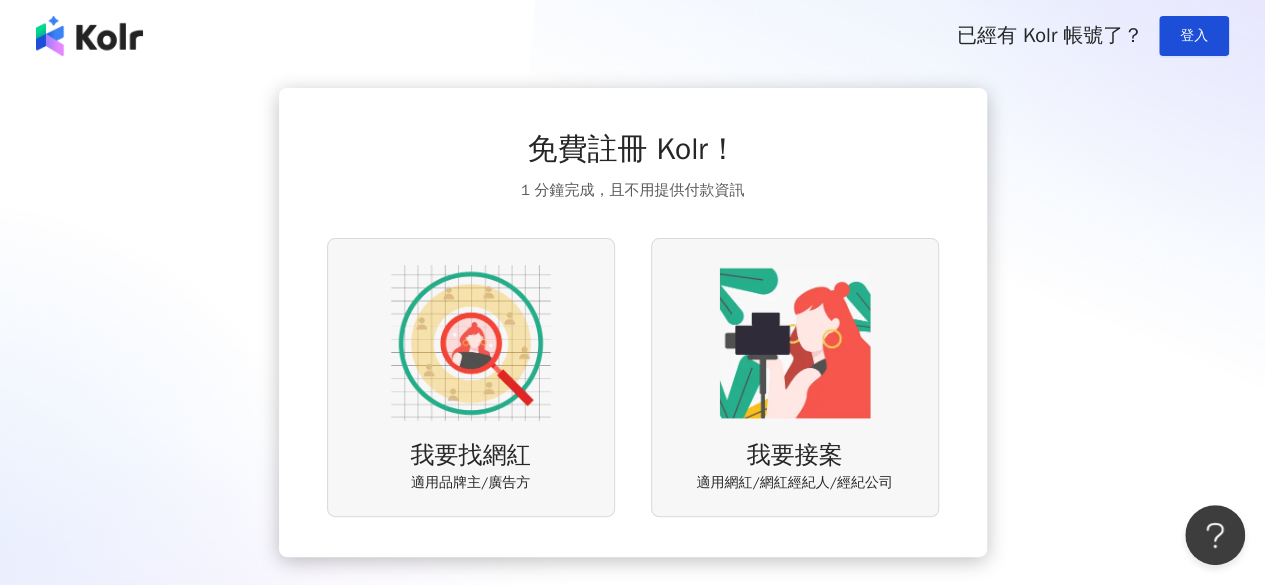 click at bounding box center [89, 36] 